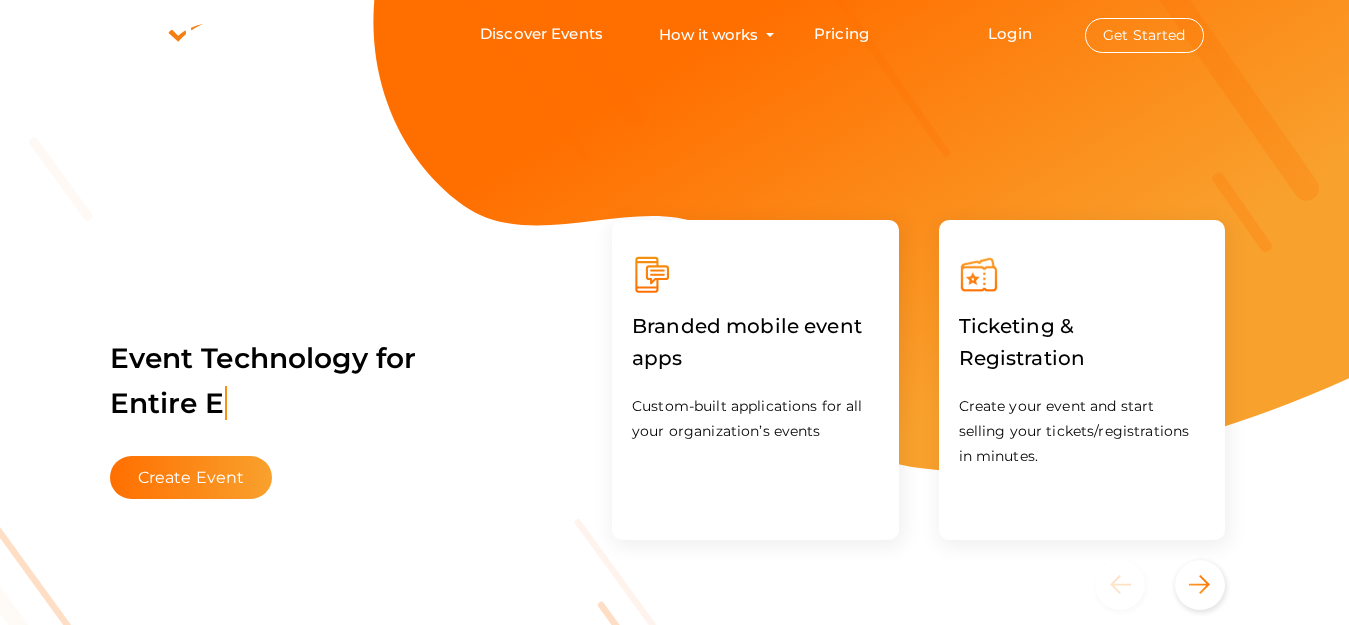 scroll, scrollTop: 0, scrollLeft: 0, axis: both 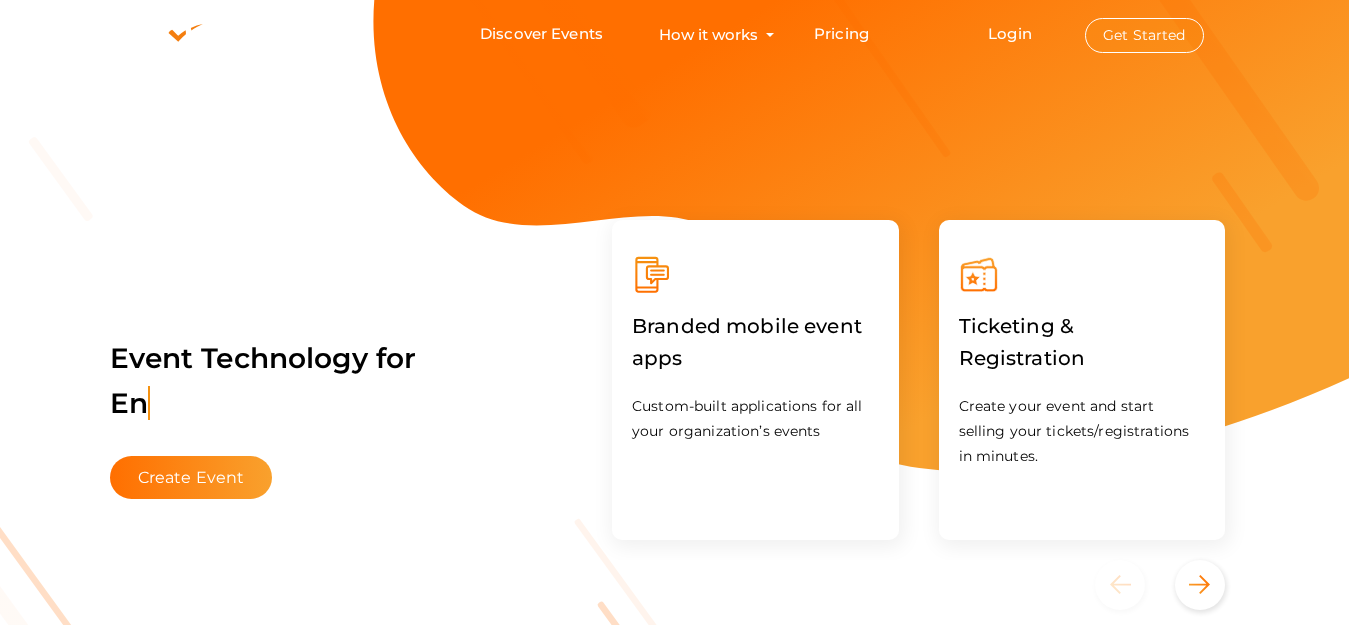 click on "Get Started" at bounding box center [1144, 35] 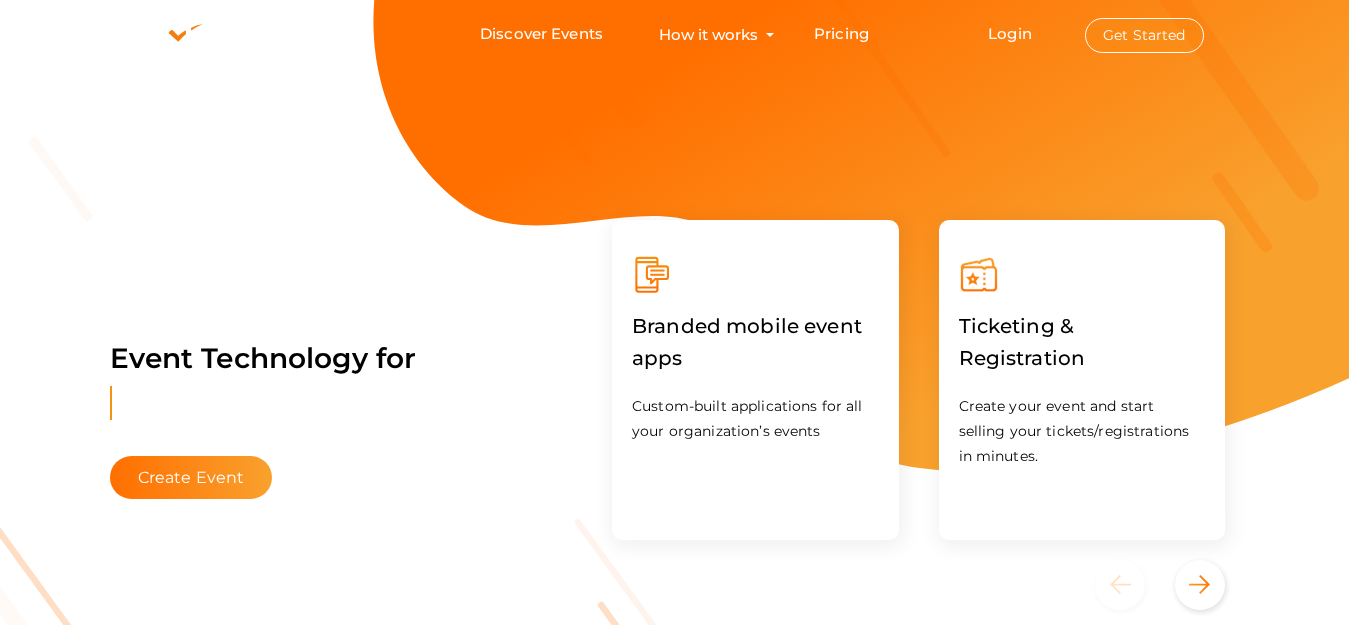 type 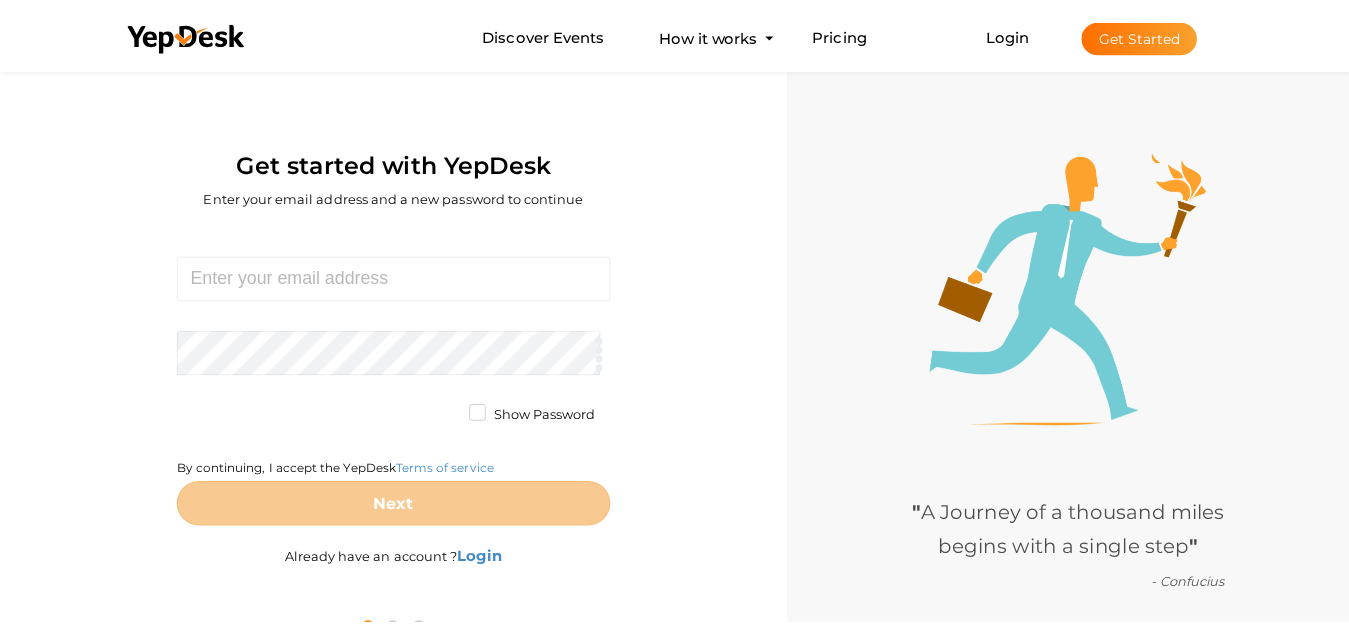 scroll, scrollTop: 64, scrollLeft: 0, axis: vertical 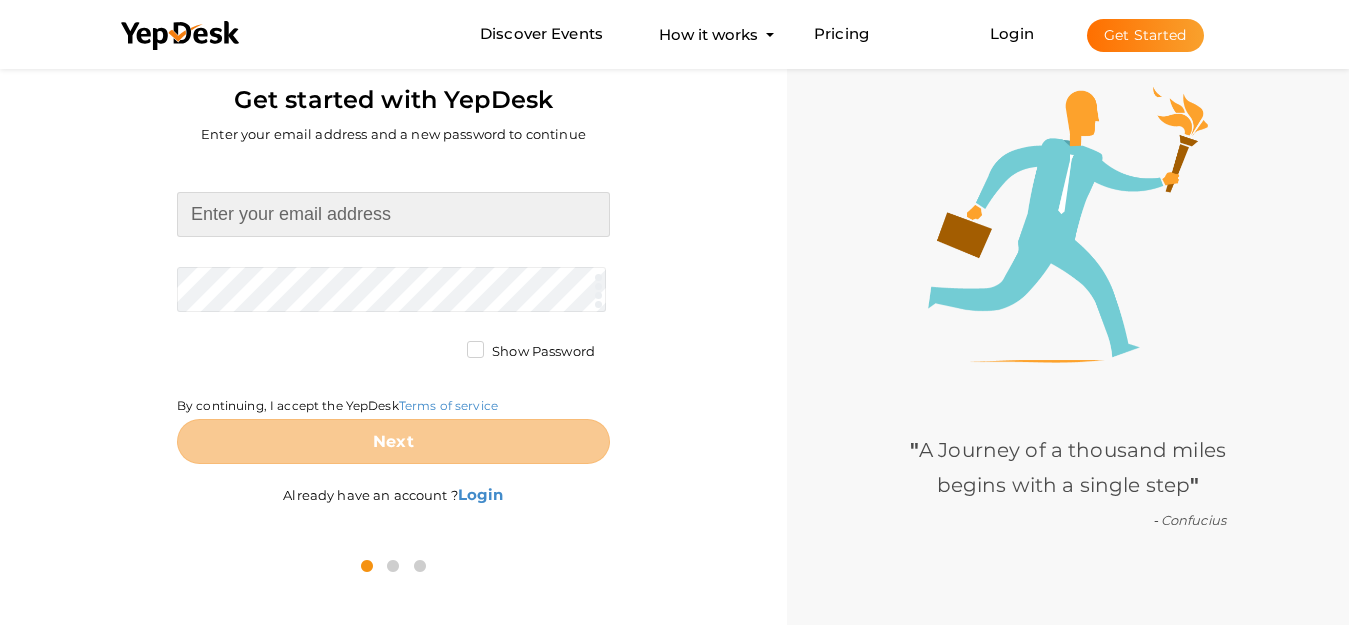 click at bounding box center [393, 214] 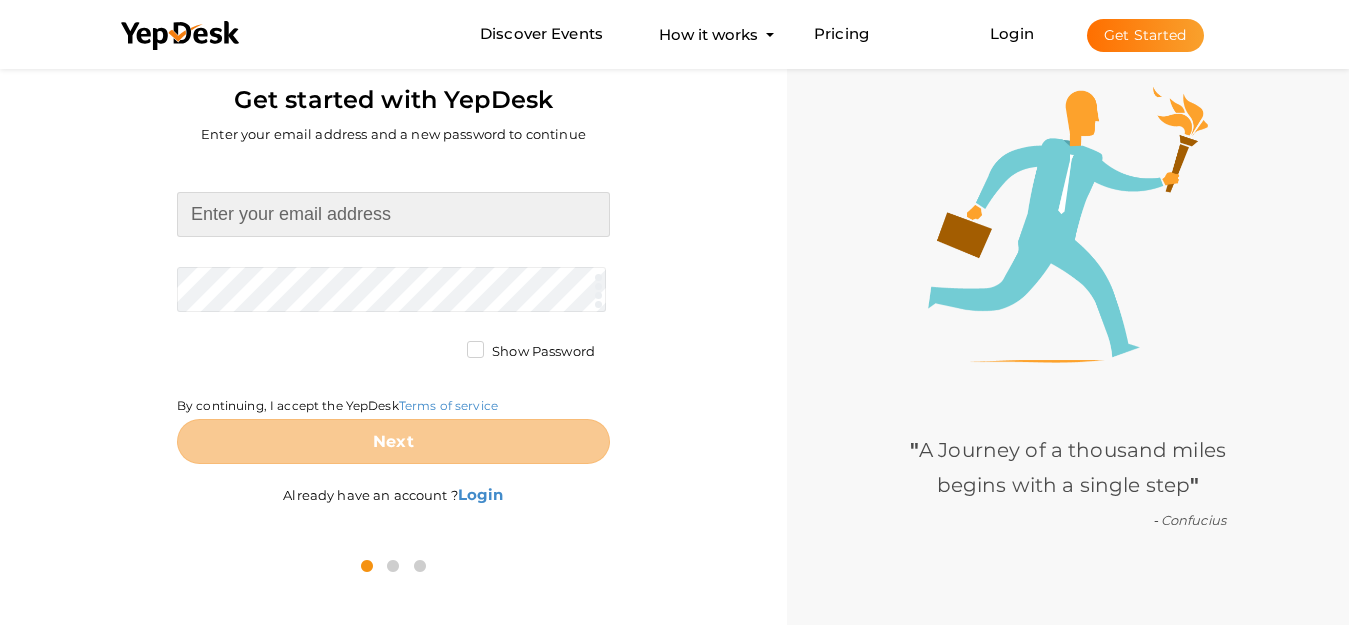 paste on "[EMAIL]" 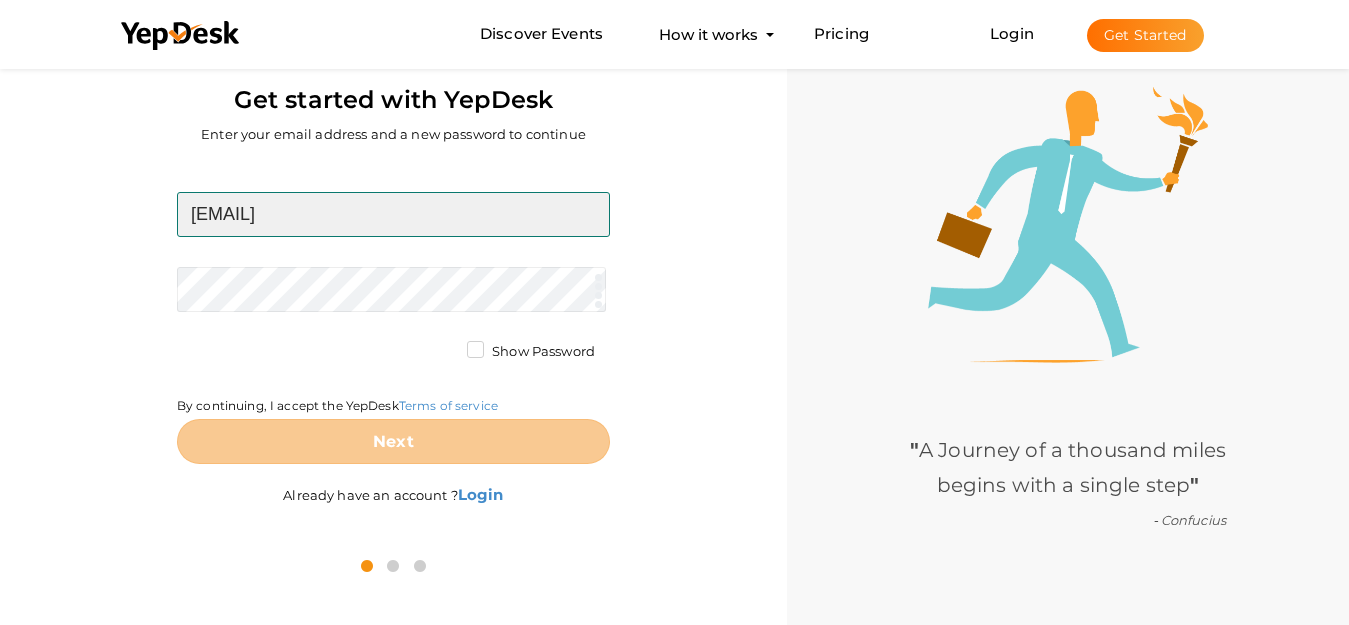 type on "[EMAIL]" 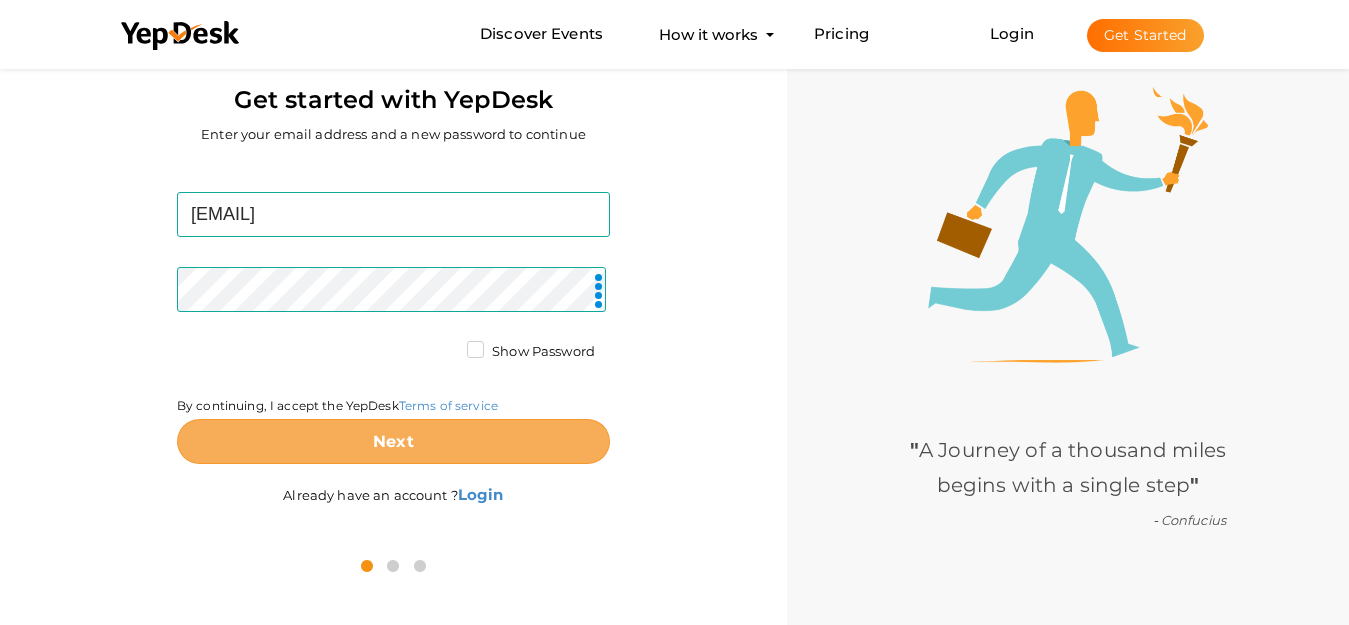 click on "Next" at bounding box center [393, 441] 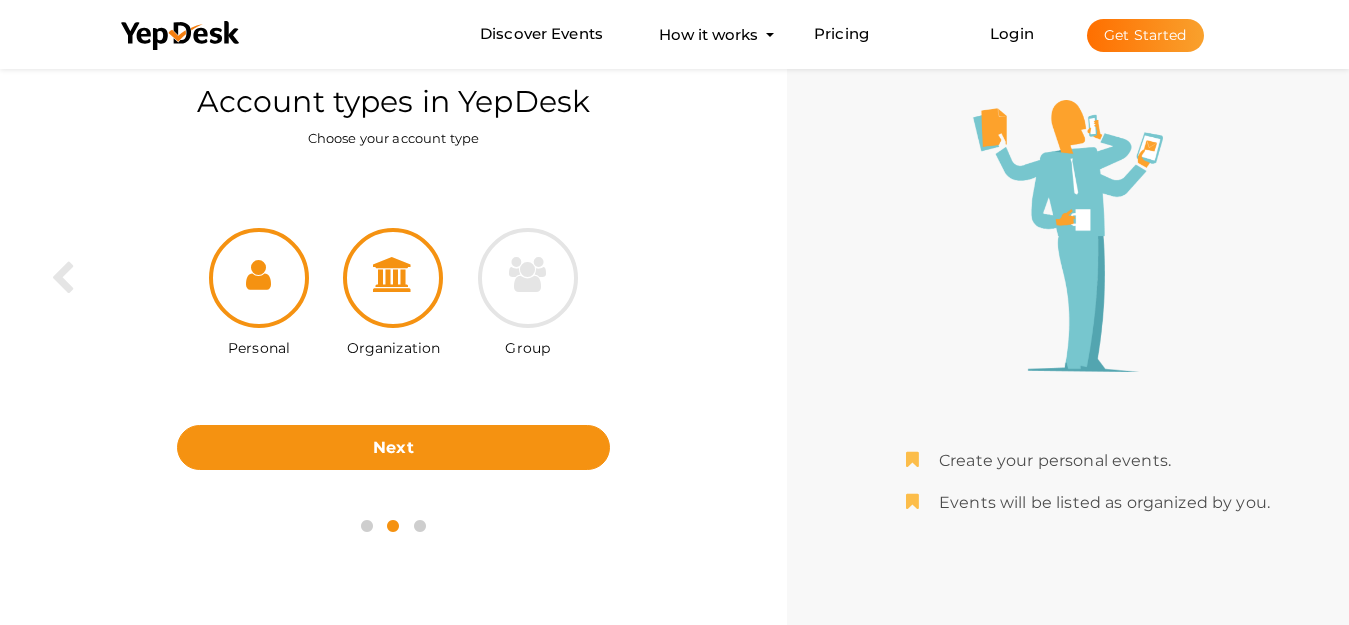 click at bounding box center (393, 278) 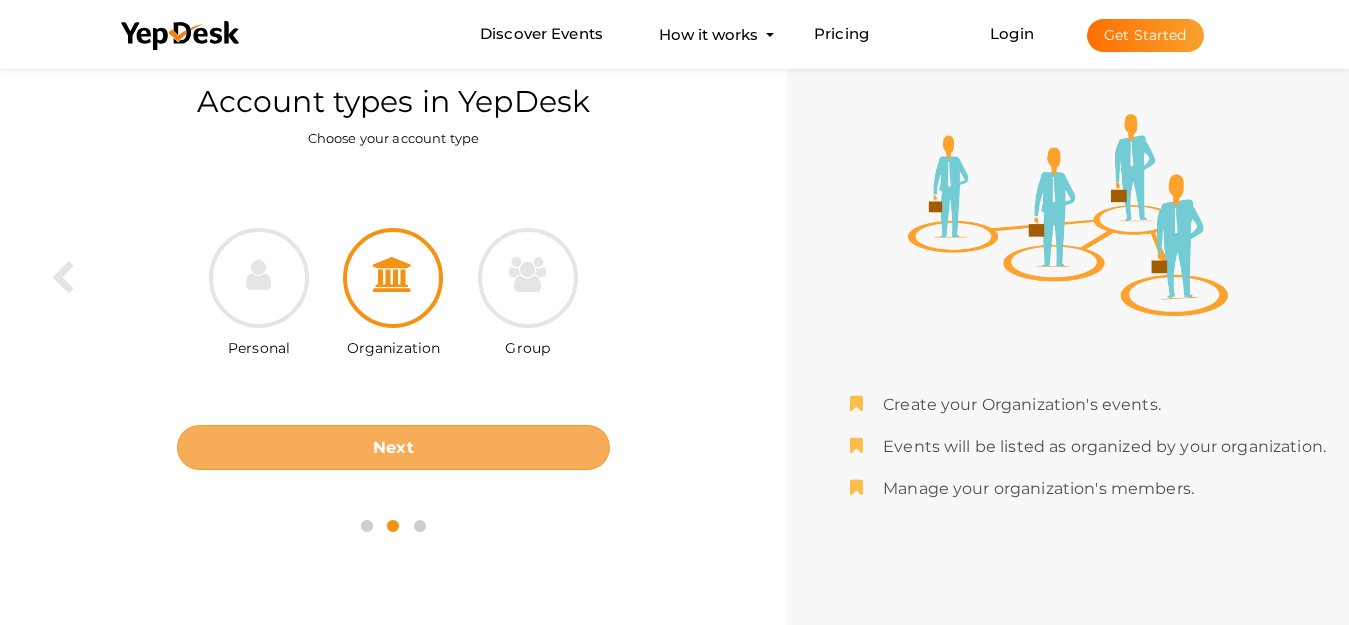 click on "Next" at bounding box center [393, 447] 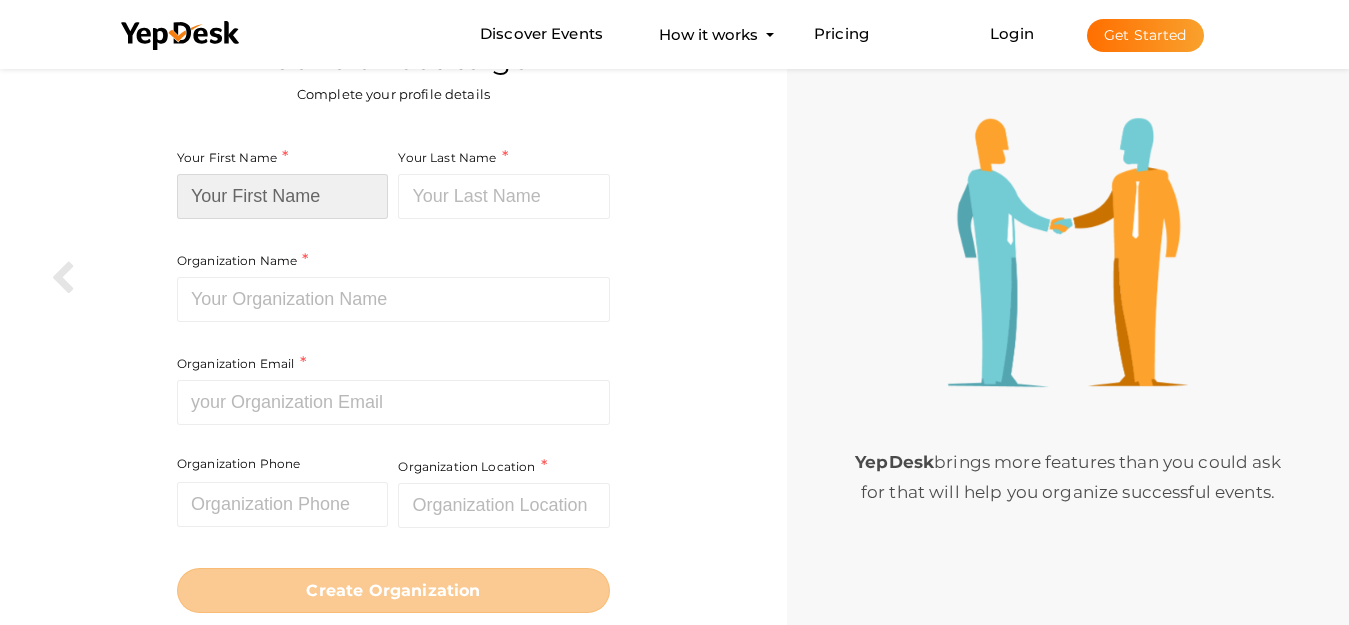 click at bounding box center (283, 196) 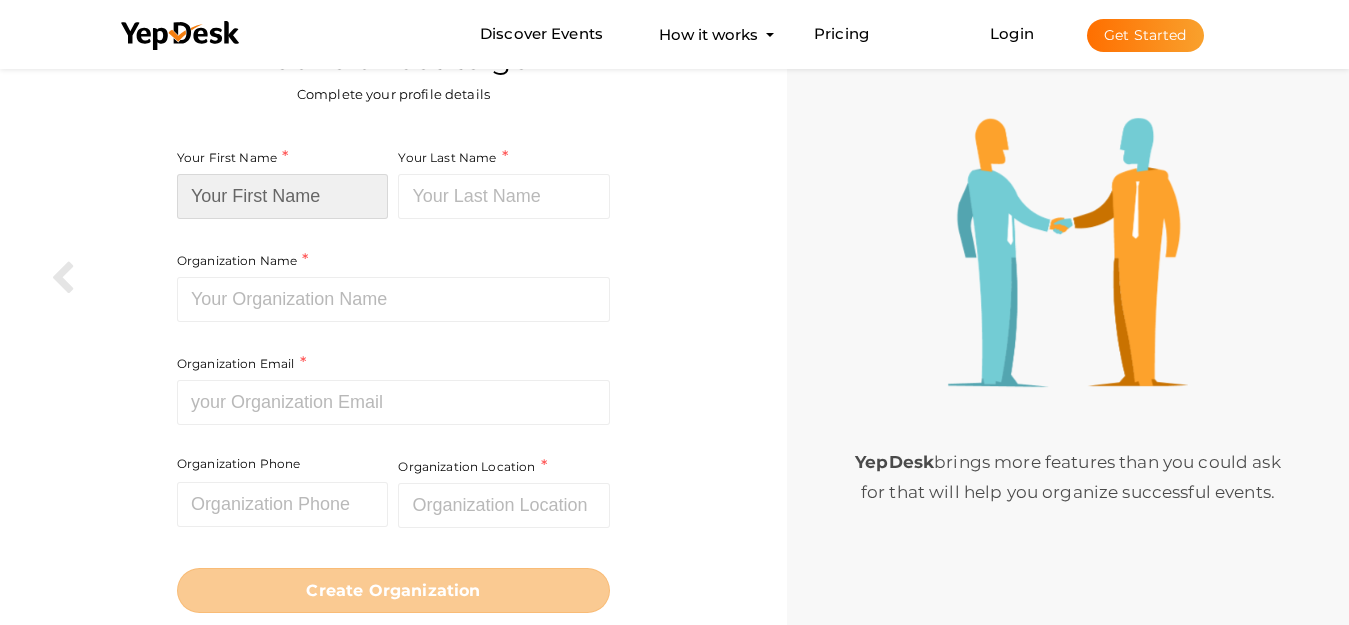 paste on "Houston Abogado De Accidentes" 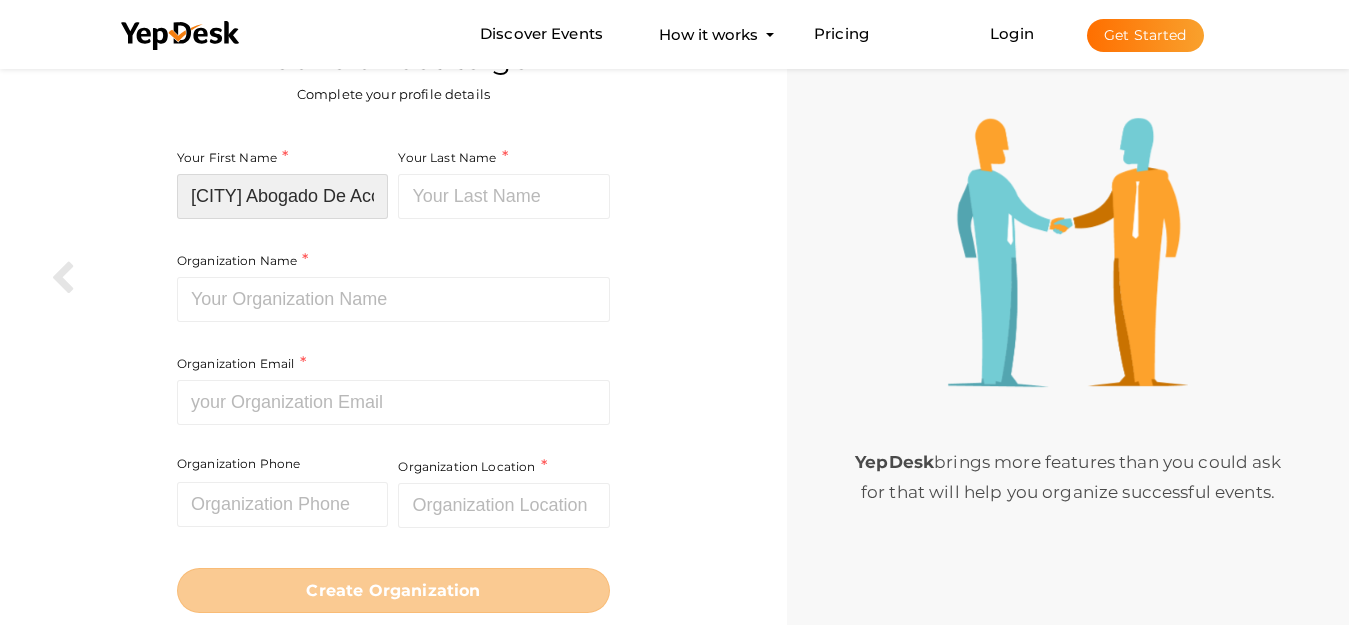 scroll, scrollTop: 0, scrollLeft: 81, axis: horizontal 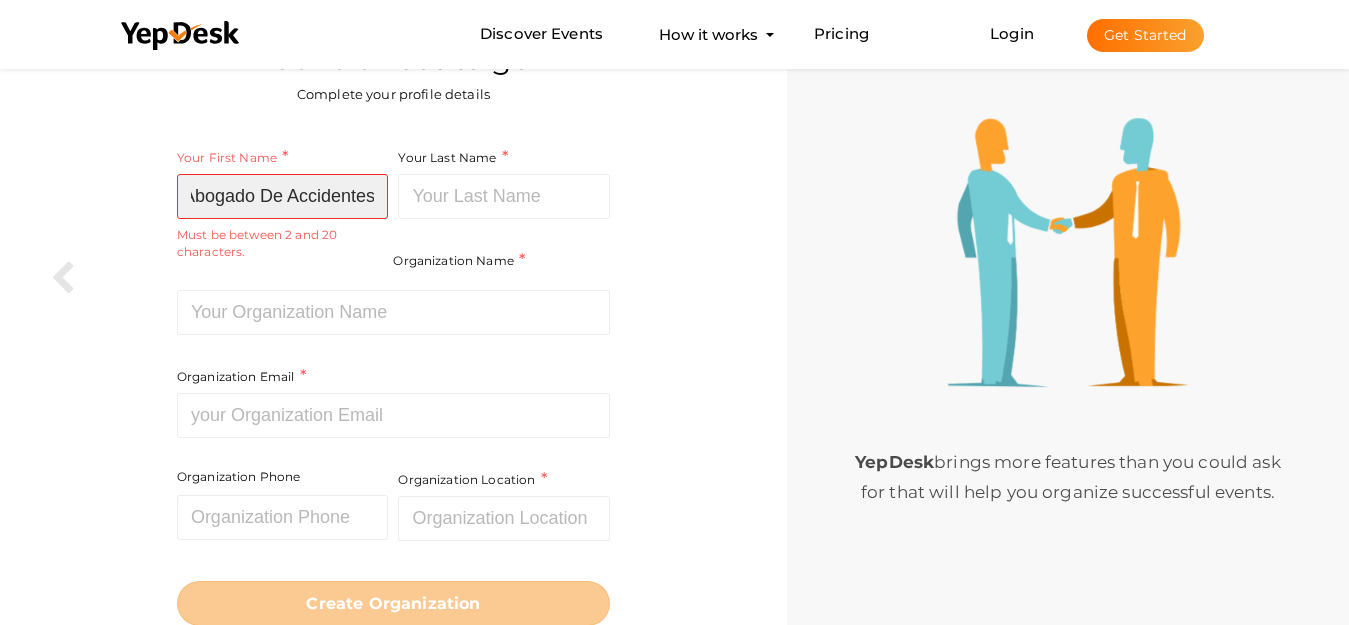 click on "Houston Abogado De Accidentes" at bounding box center (283, 196) 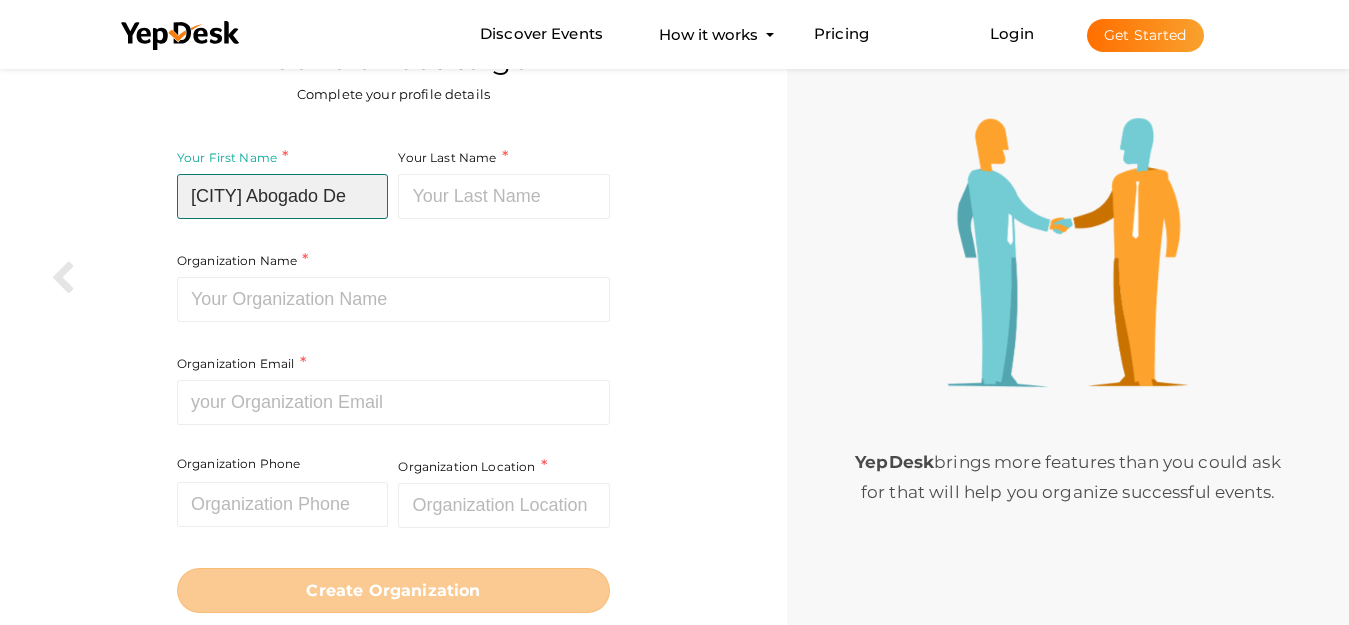 scroll, scrollTop: 0, scrollLeft: 0, axis: both 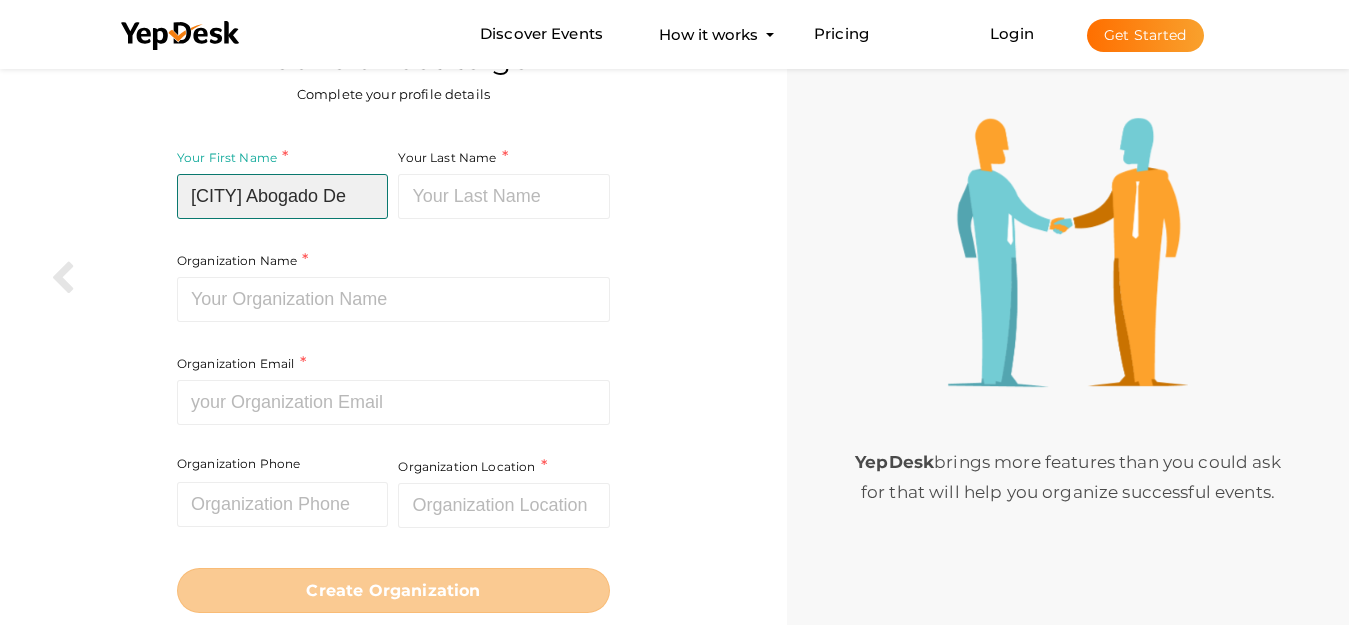 type on "Houston Abogado De" 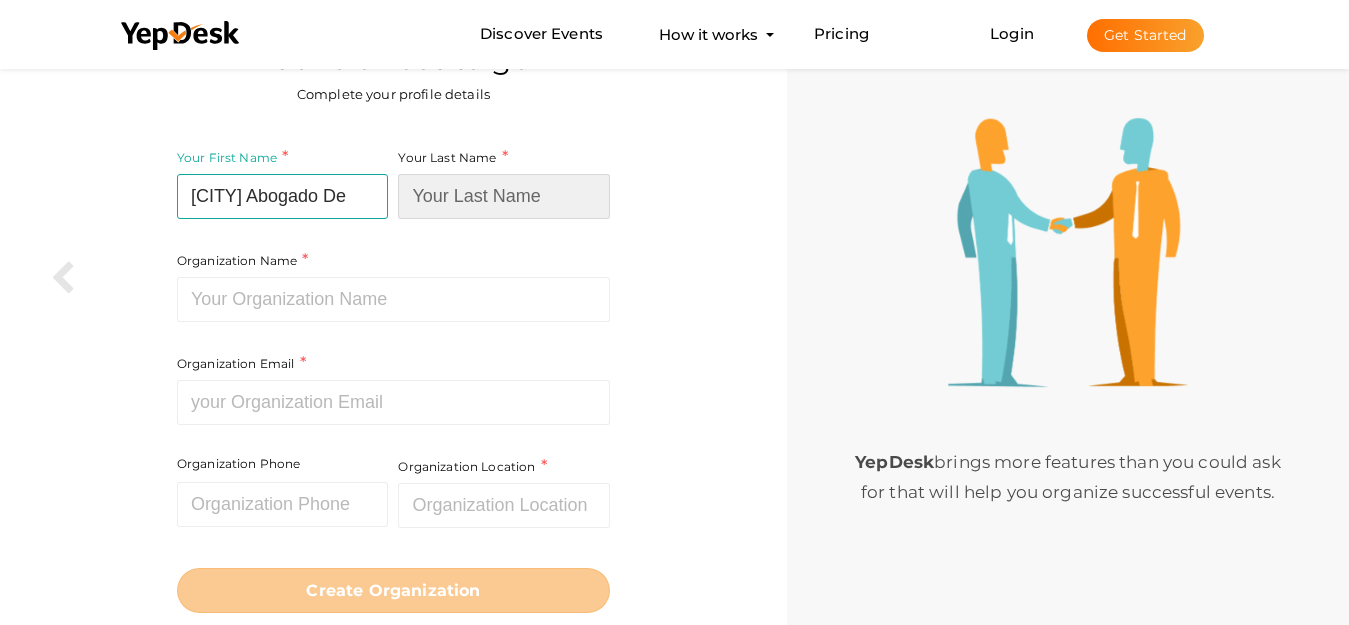 paste on "Accidentes" 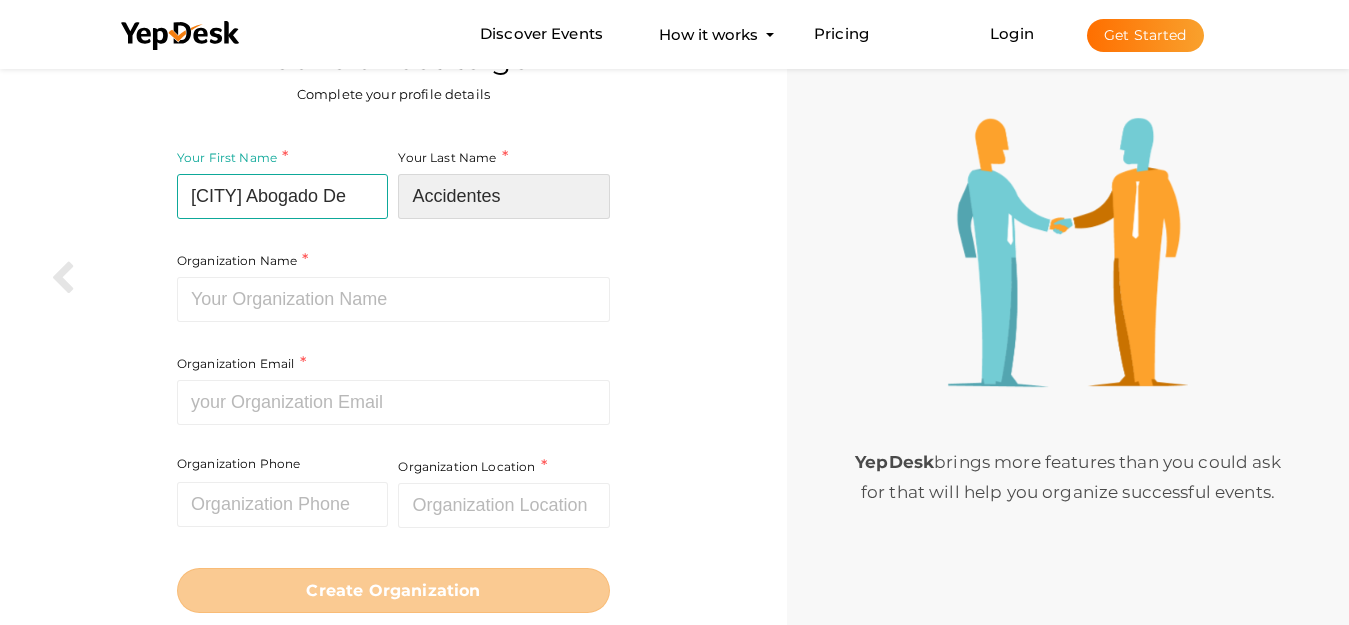 click on "Accidentes" at bounding box center (504, 196) 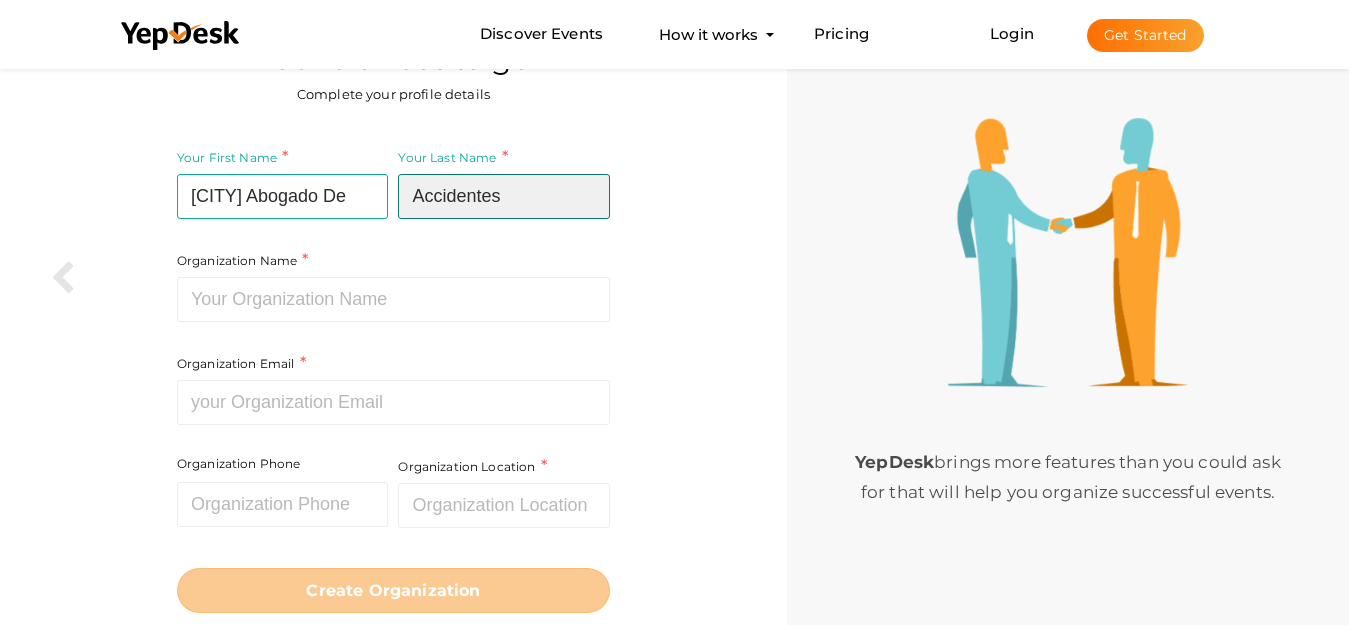 type on "Accidentes" 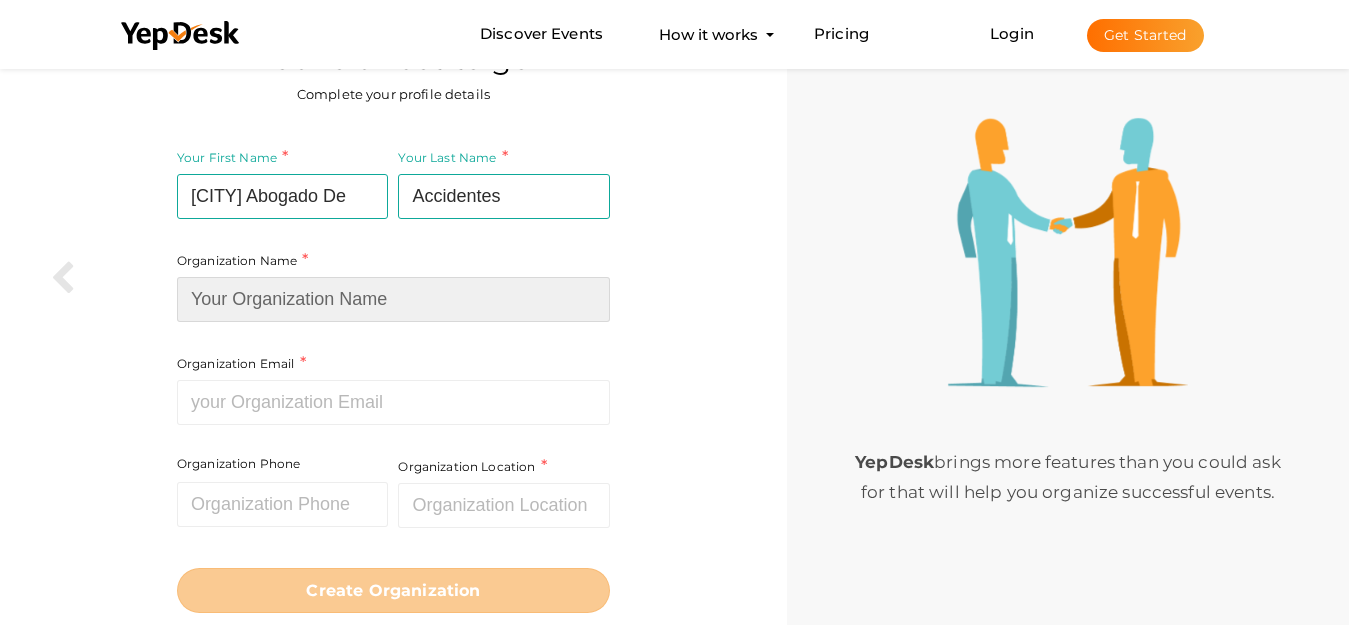 paste on "Houston Abogado De Accidentes" 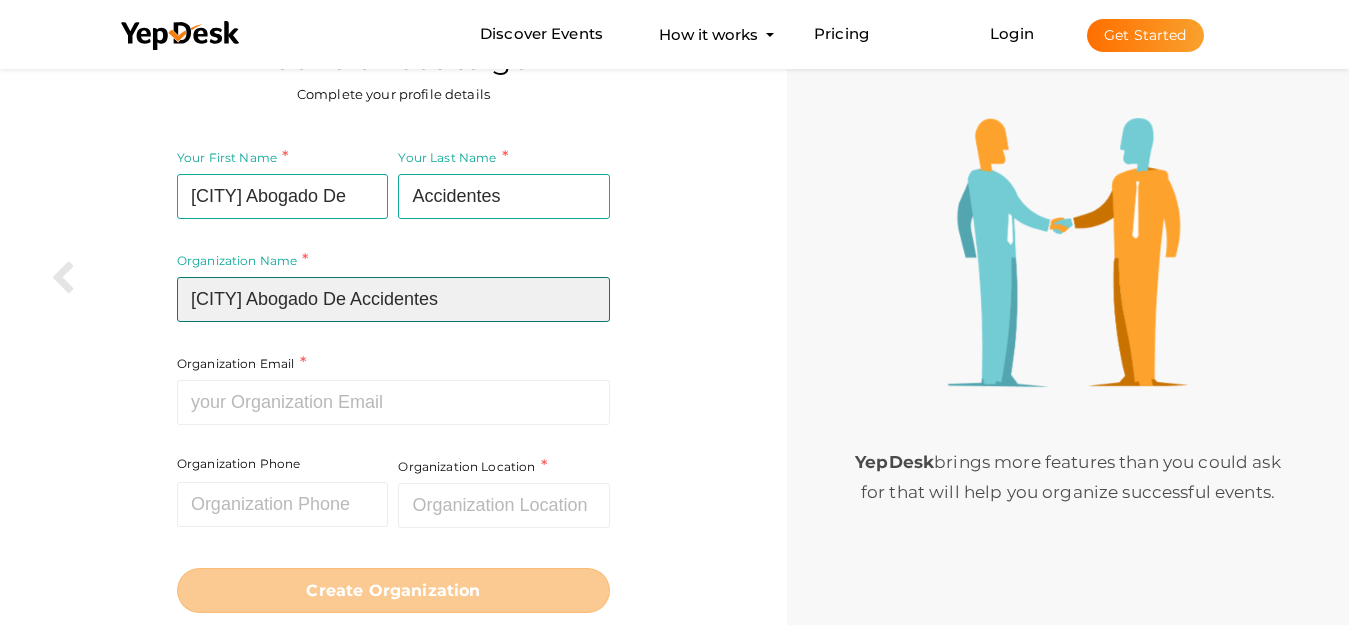 type on "Houston Abogado De Accidentes" 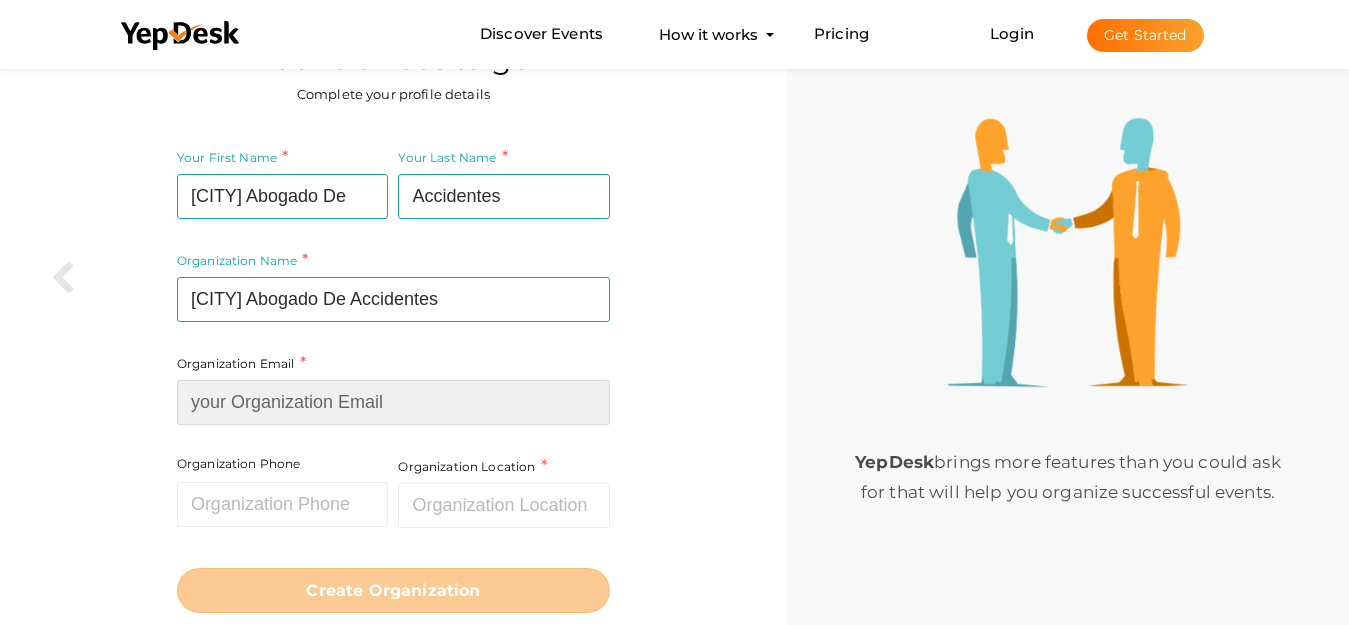 paste on "bakt23433@gmail.com" 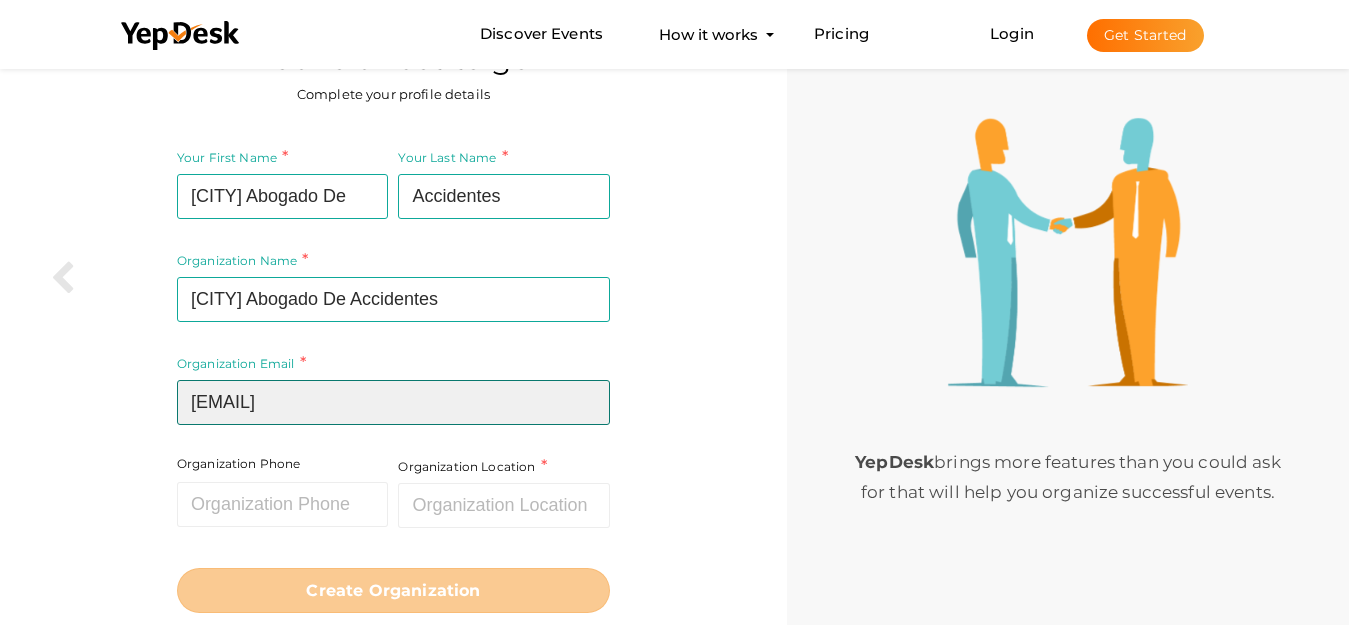 type on "bakt23433@gmail.com" 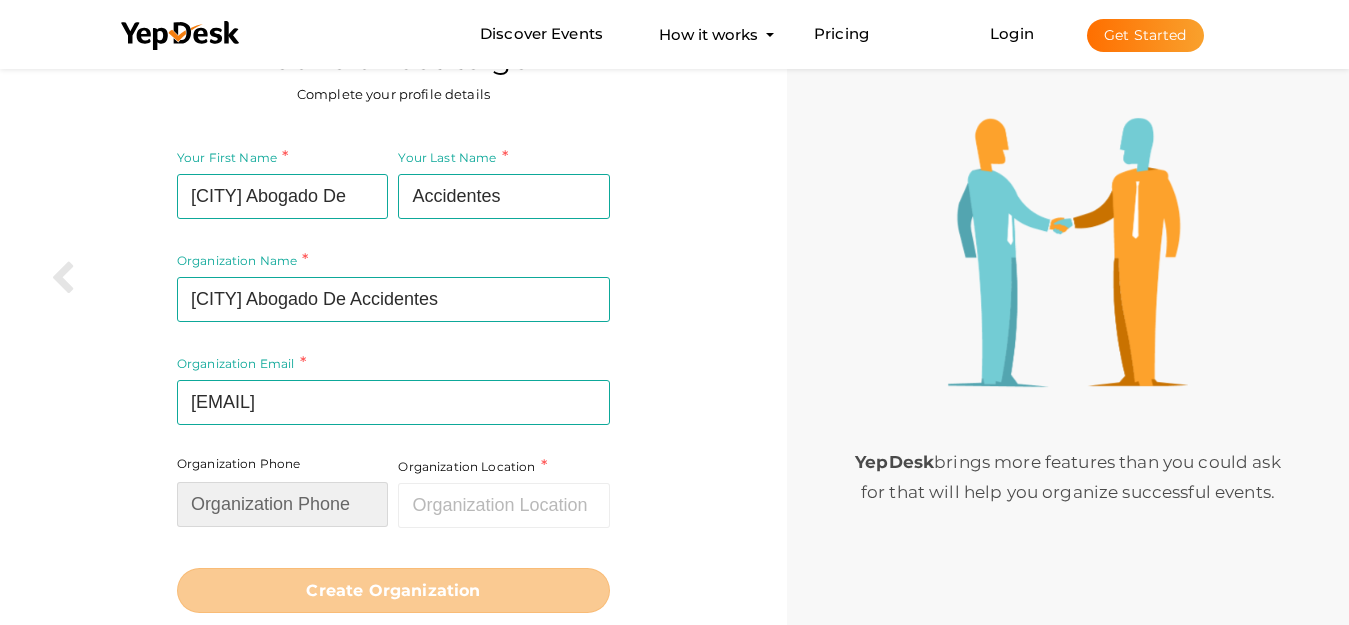 paste on "7138000786" 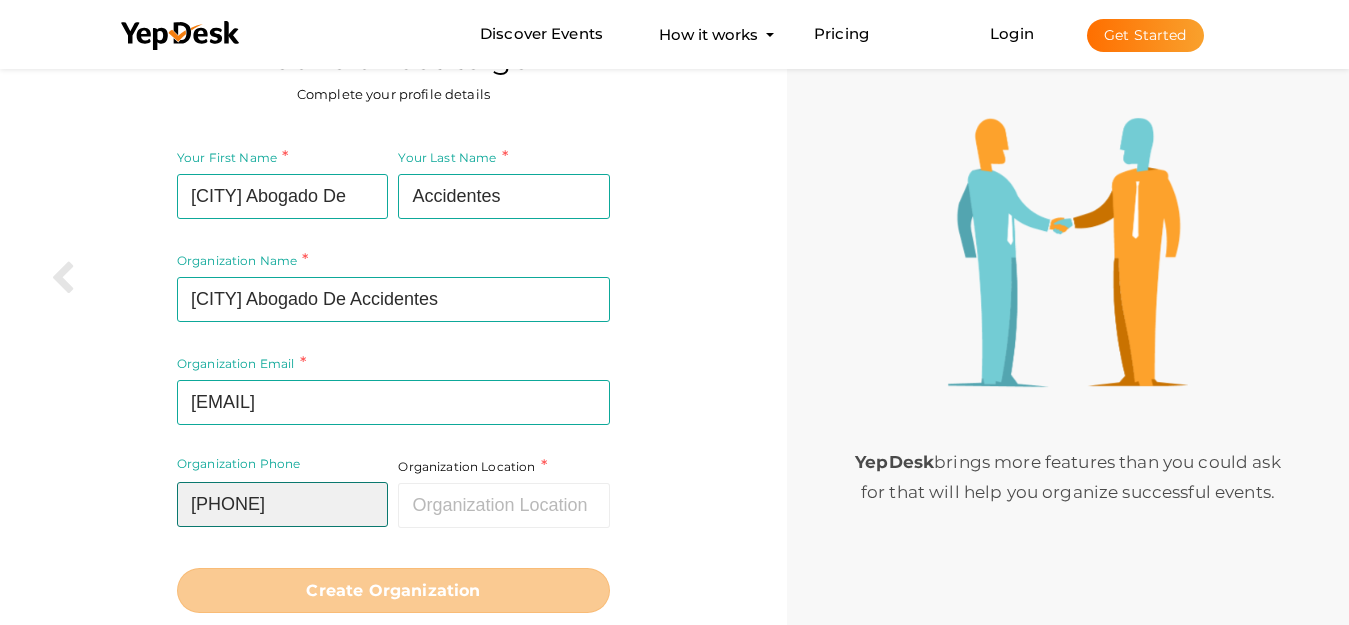 type on "7138000786" 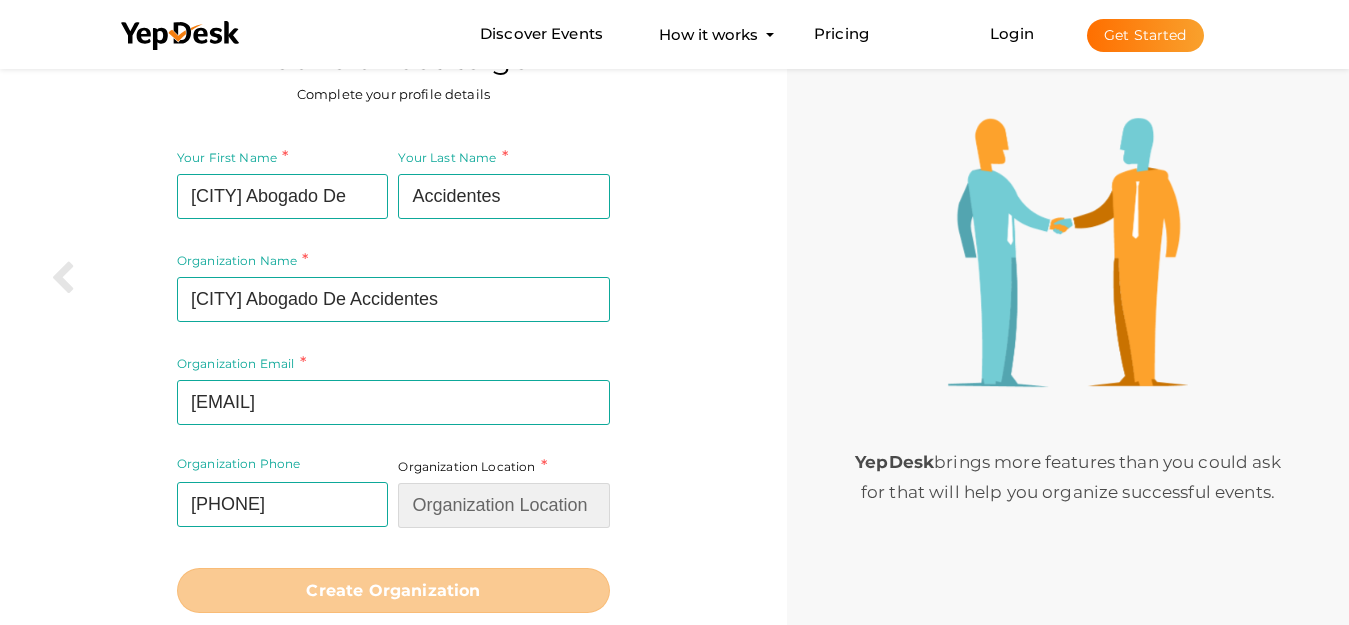 click at bounding box center [504, 505] 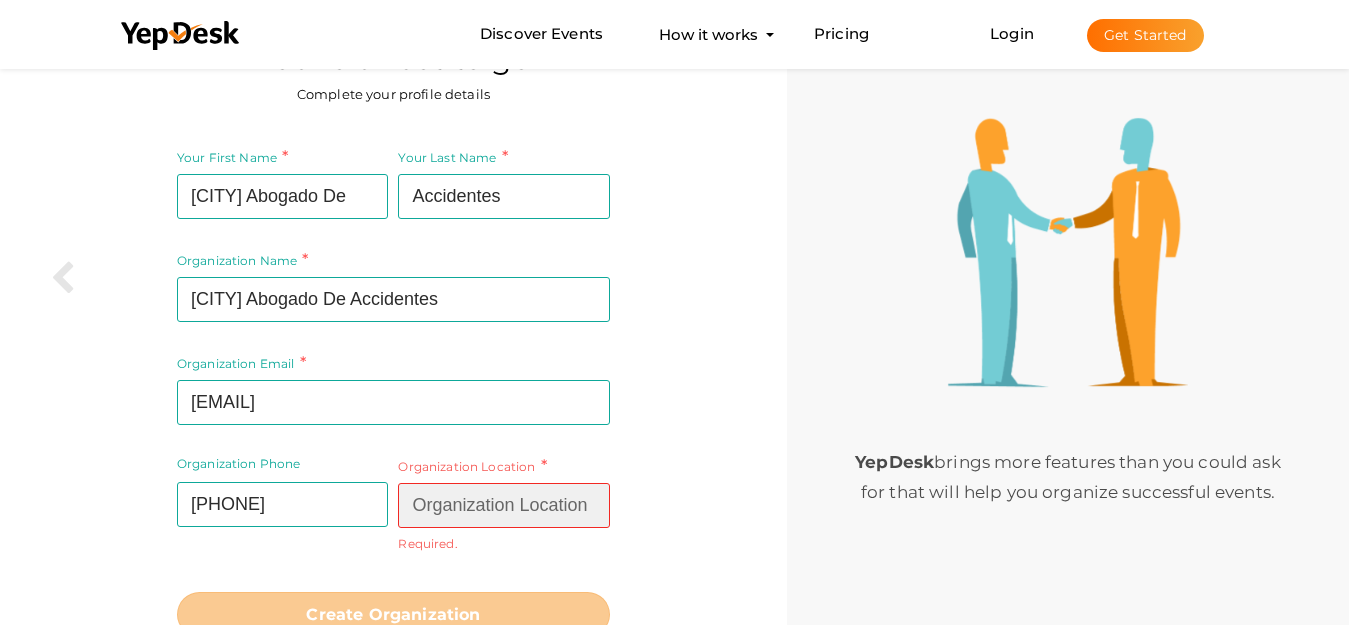 paste on "Houston, Texas 77057" 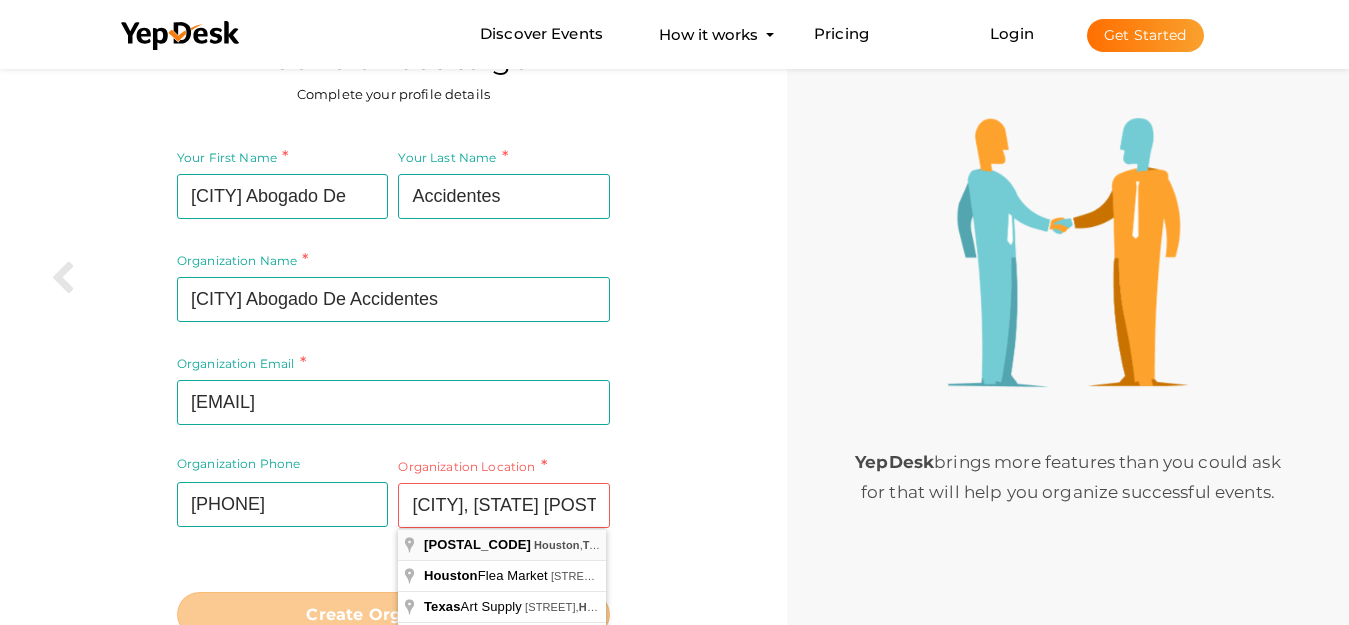 type on "Houston, Texas 77057, USA" 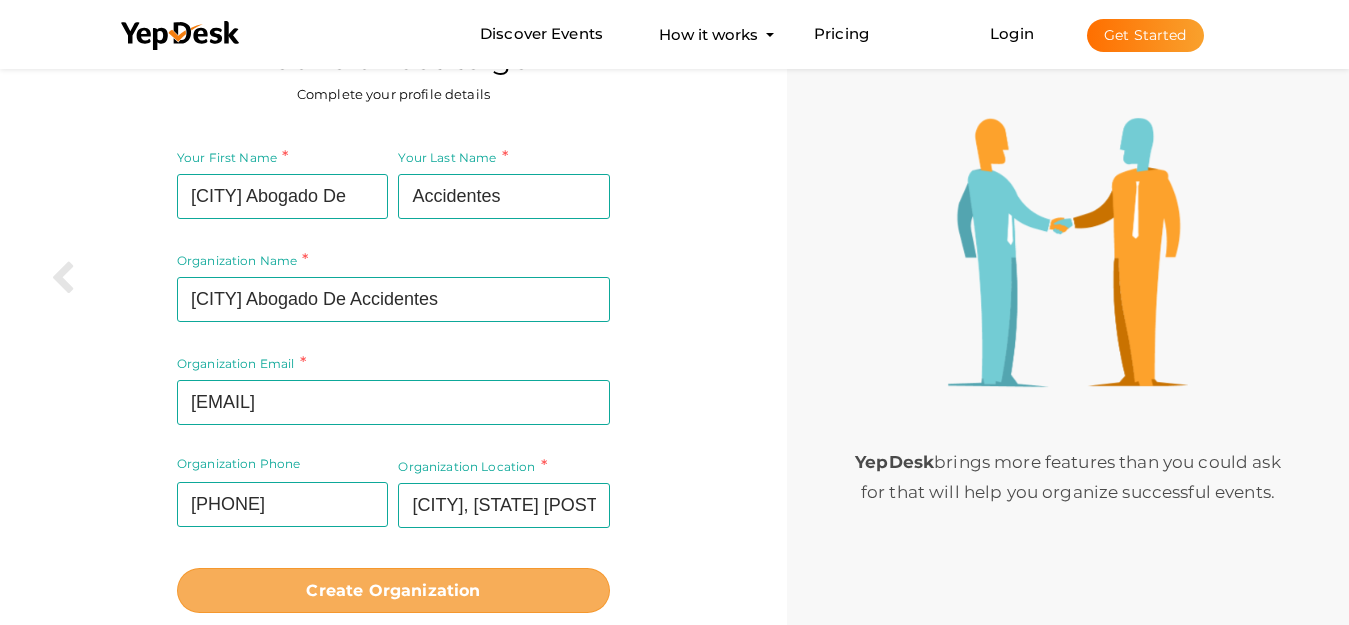 click on "Create
Organization" at bounding box center (393, 590) 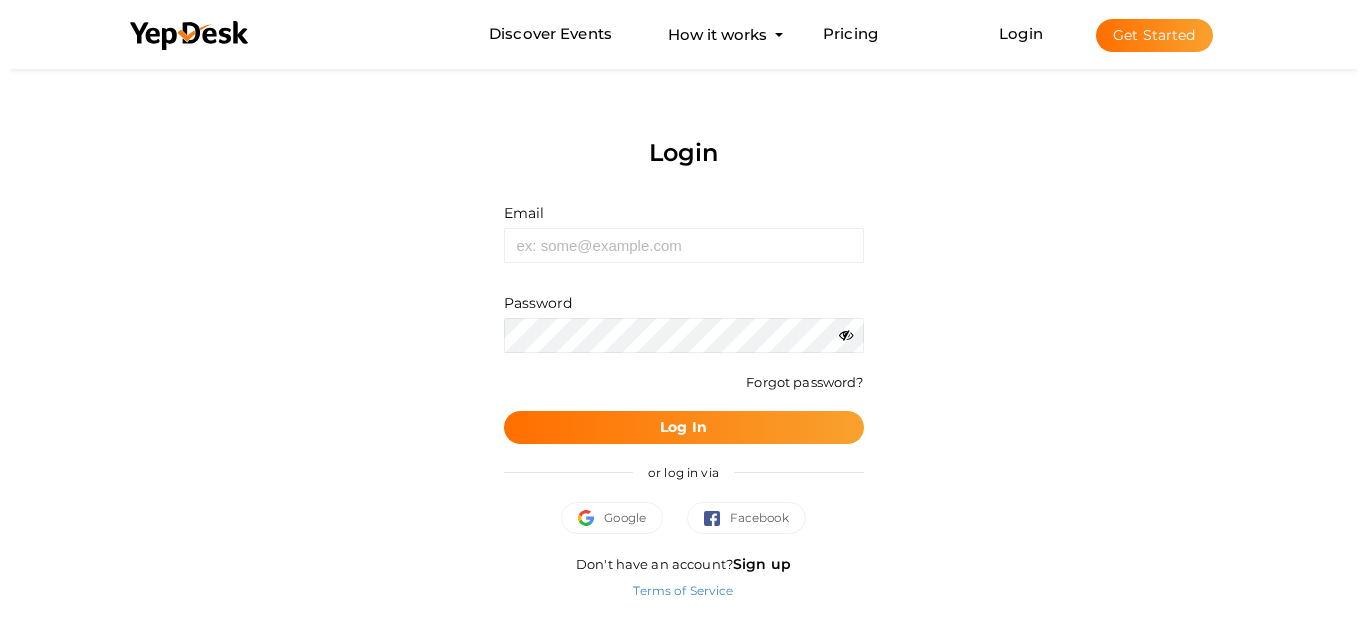 scroll, scrollTop: 0, scrollLeft: 0, axis: both 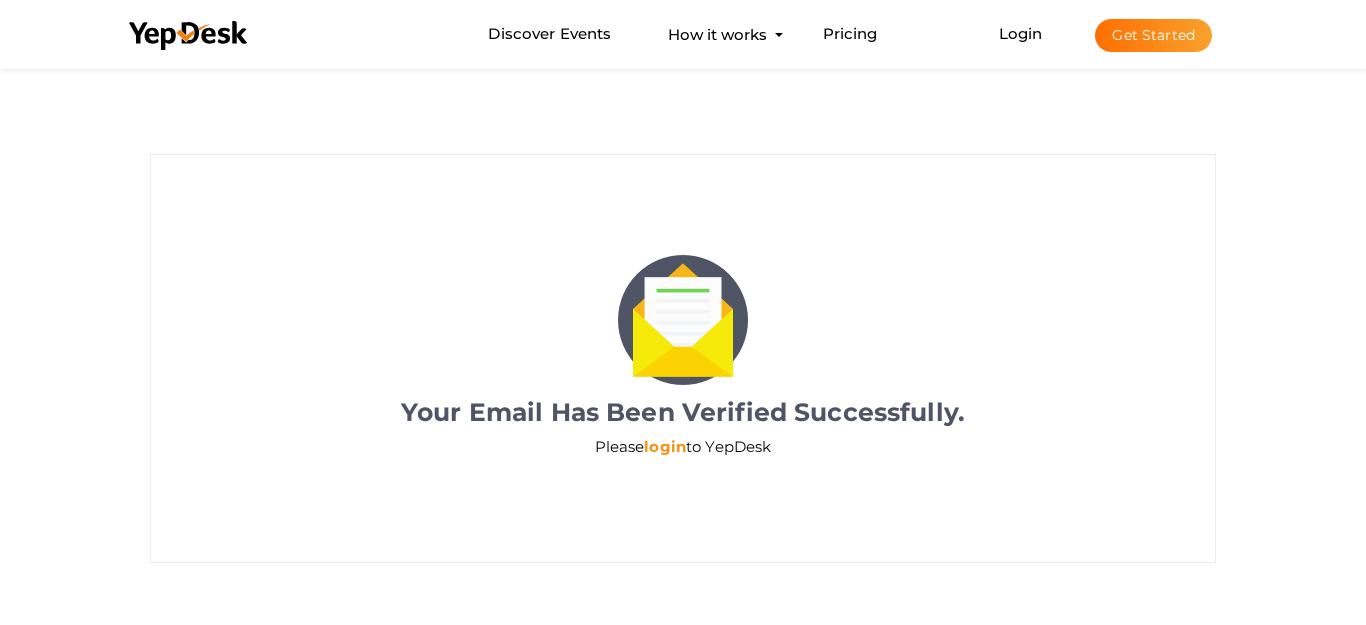 click on "login" at bounding box center (665, 446) 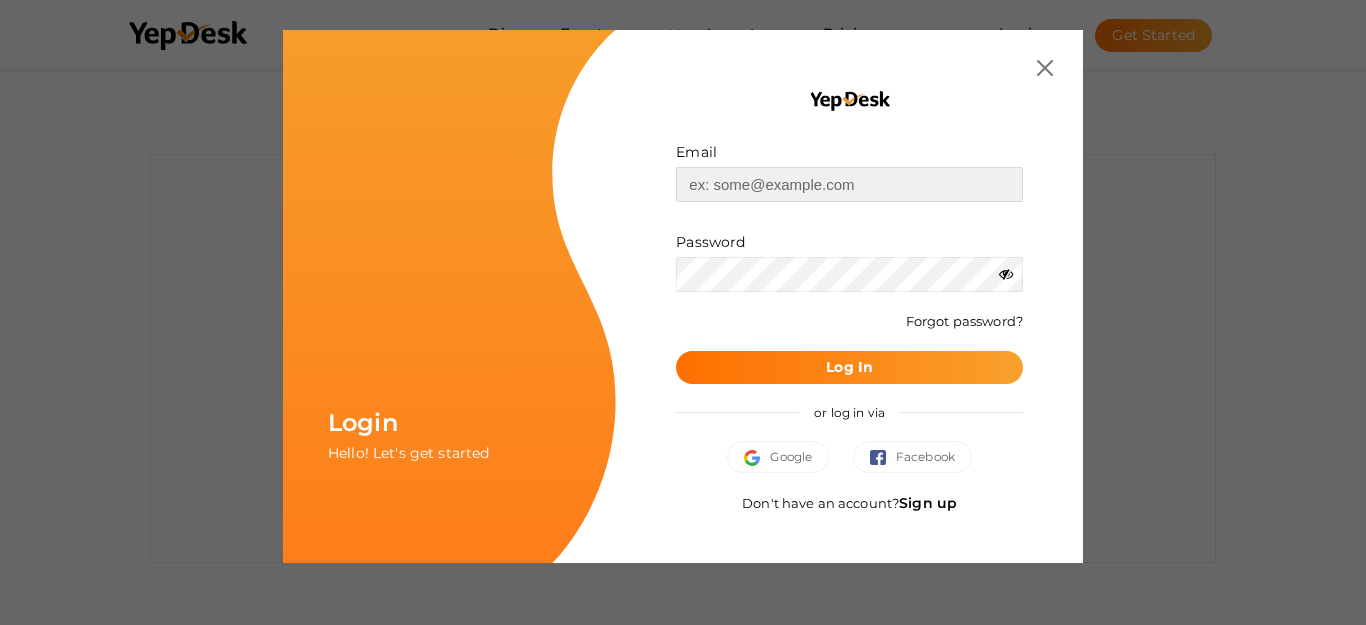 click at bounding box center (849, 184) 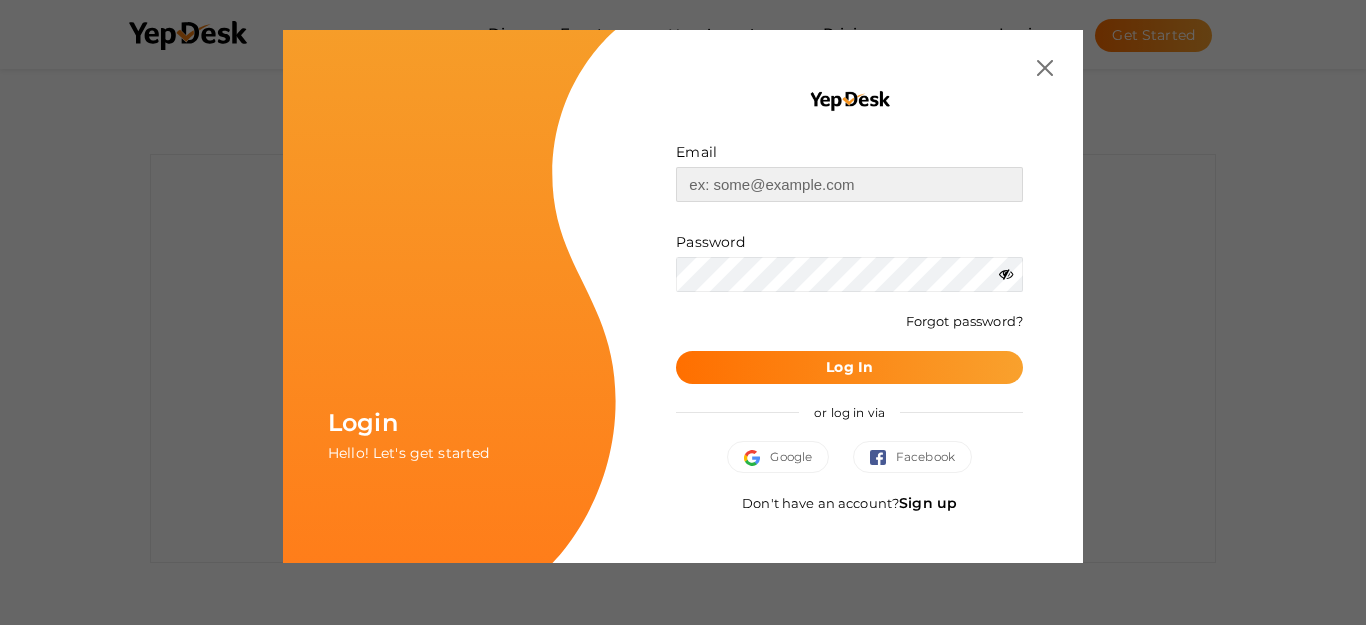 paste on "[EMAIL]" 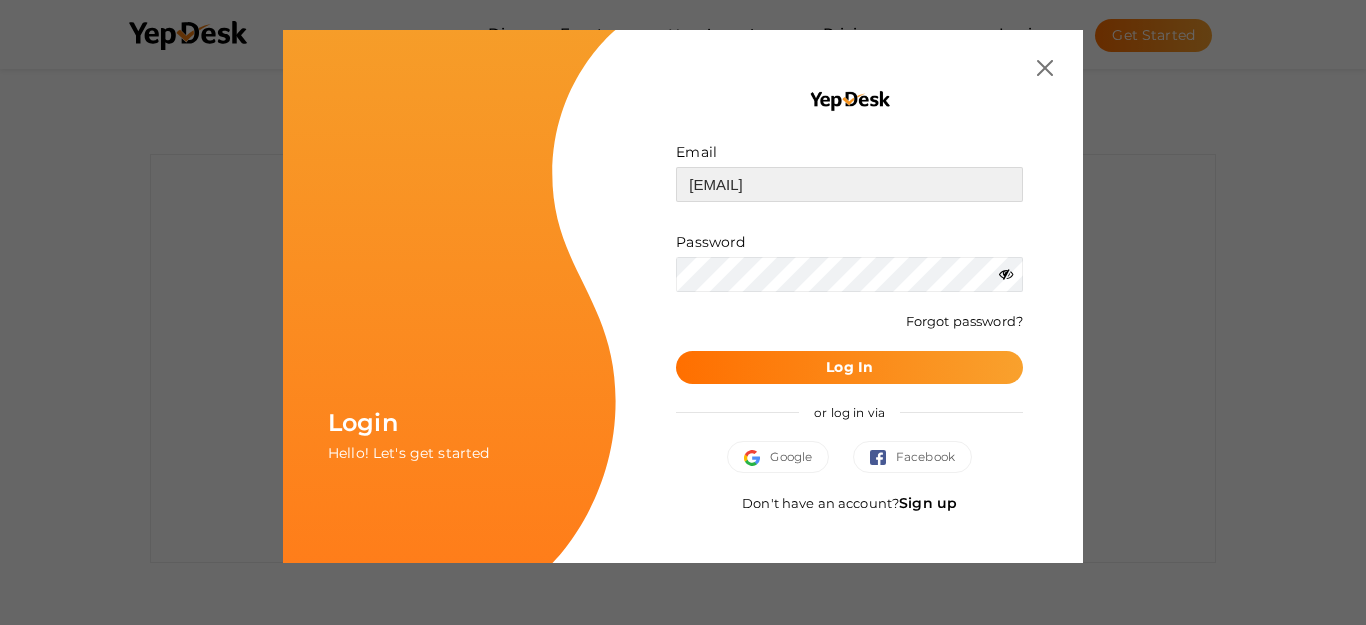 type on "bakt23433@gmail.com" 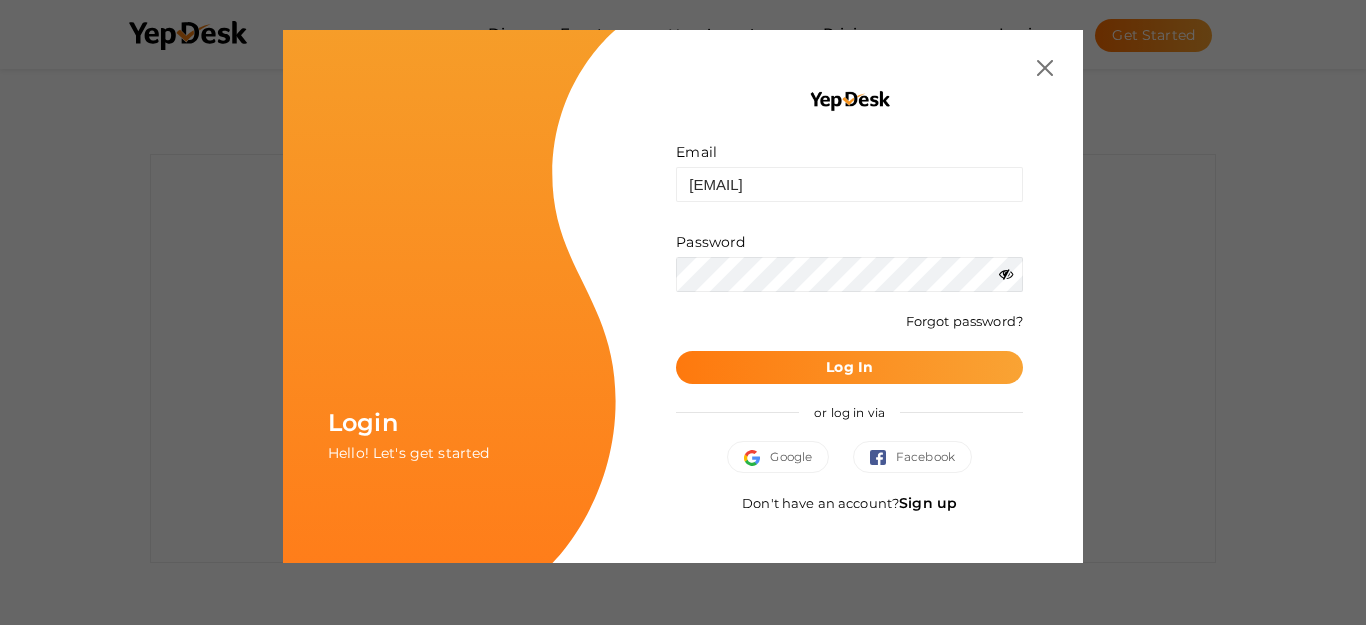 click on "Log In" at bounding box center (849, 367) 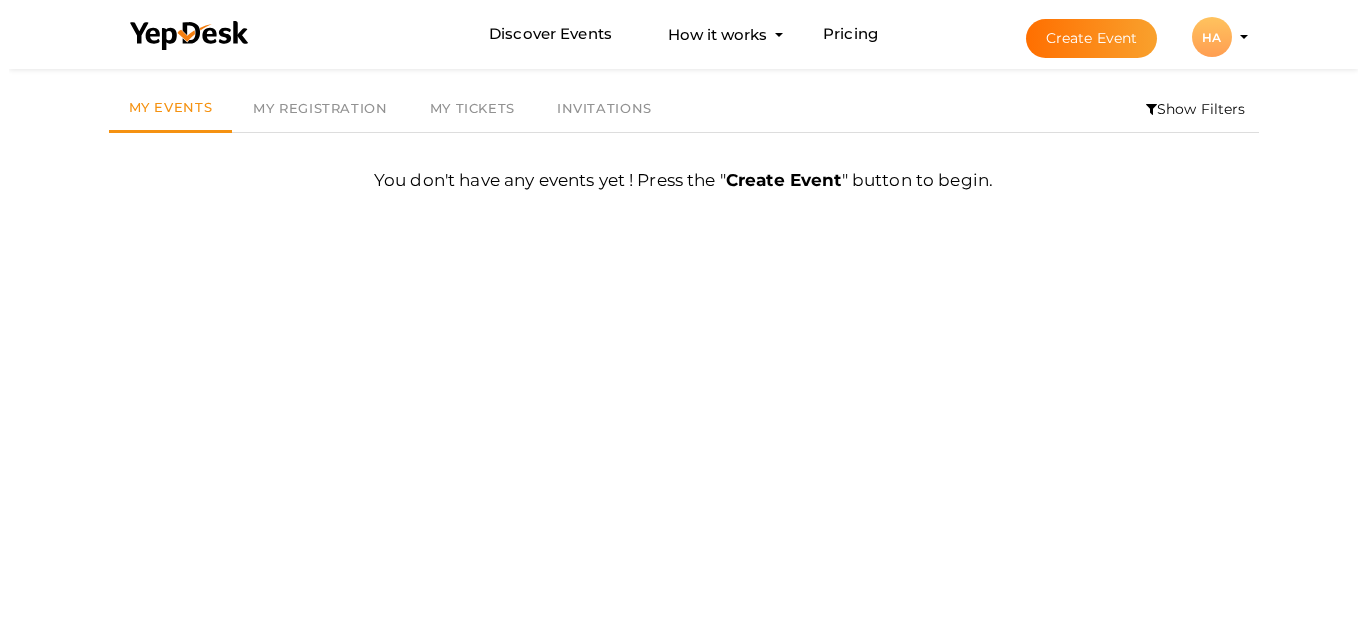 scroll, scrollTop: 64, scrollLeft: 0, axis: vertical 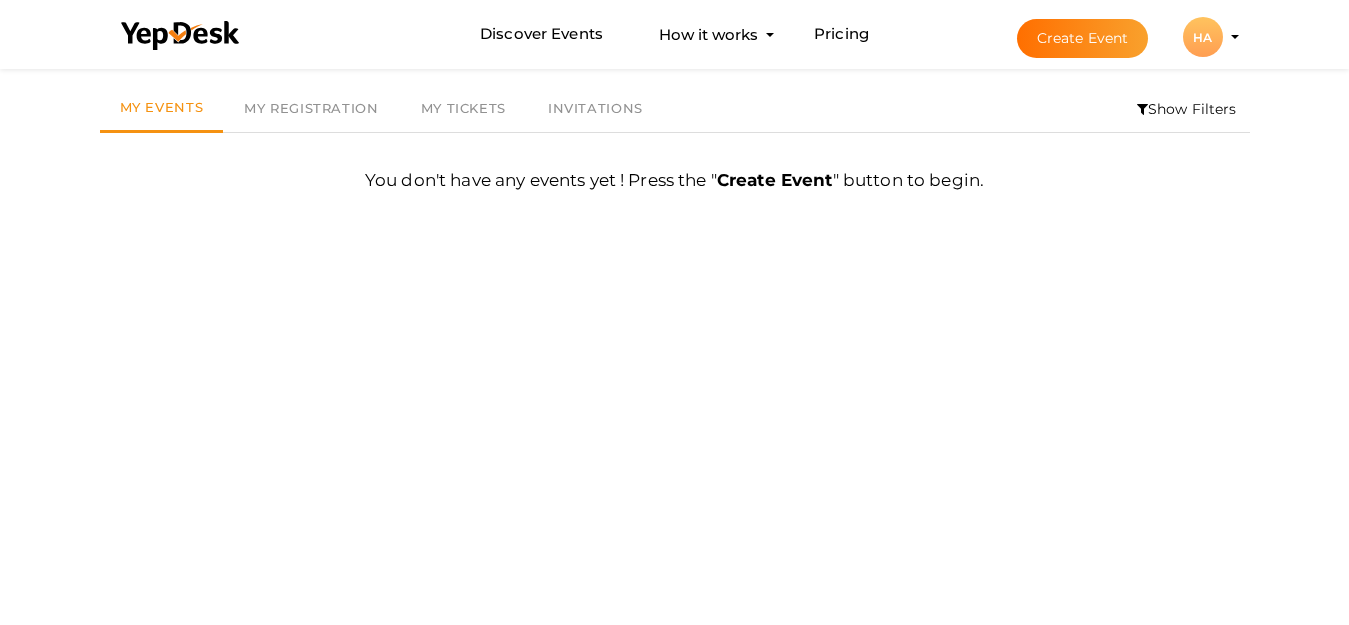 click on "HA" at bounding box center (1203, 37) 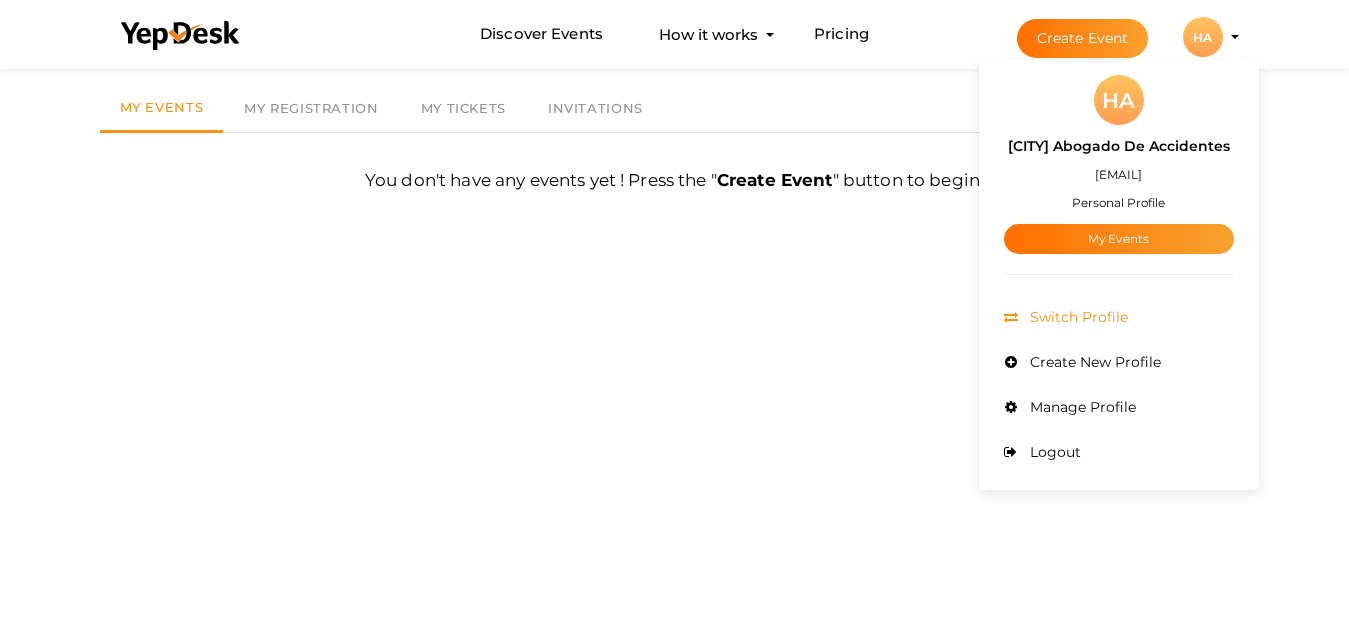 click on "Switch Profile" at bounding box center (1076, 317) 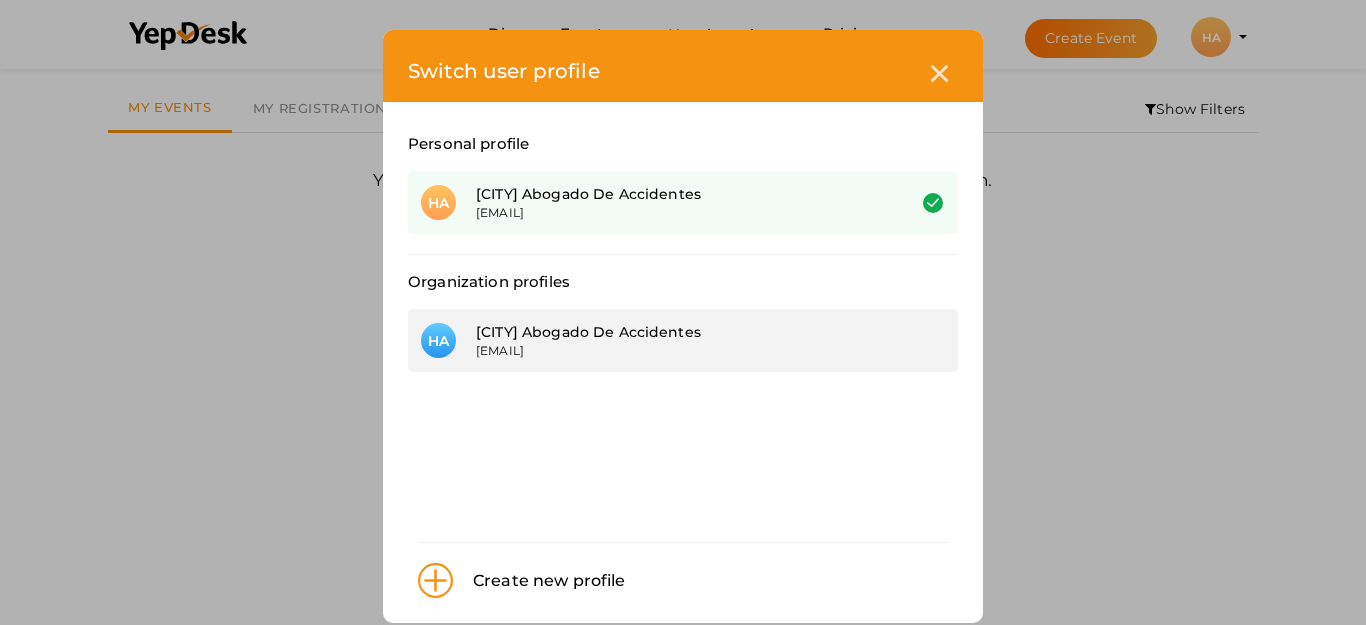 click on "[EMAIL]" at bounding box center [675, 350] 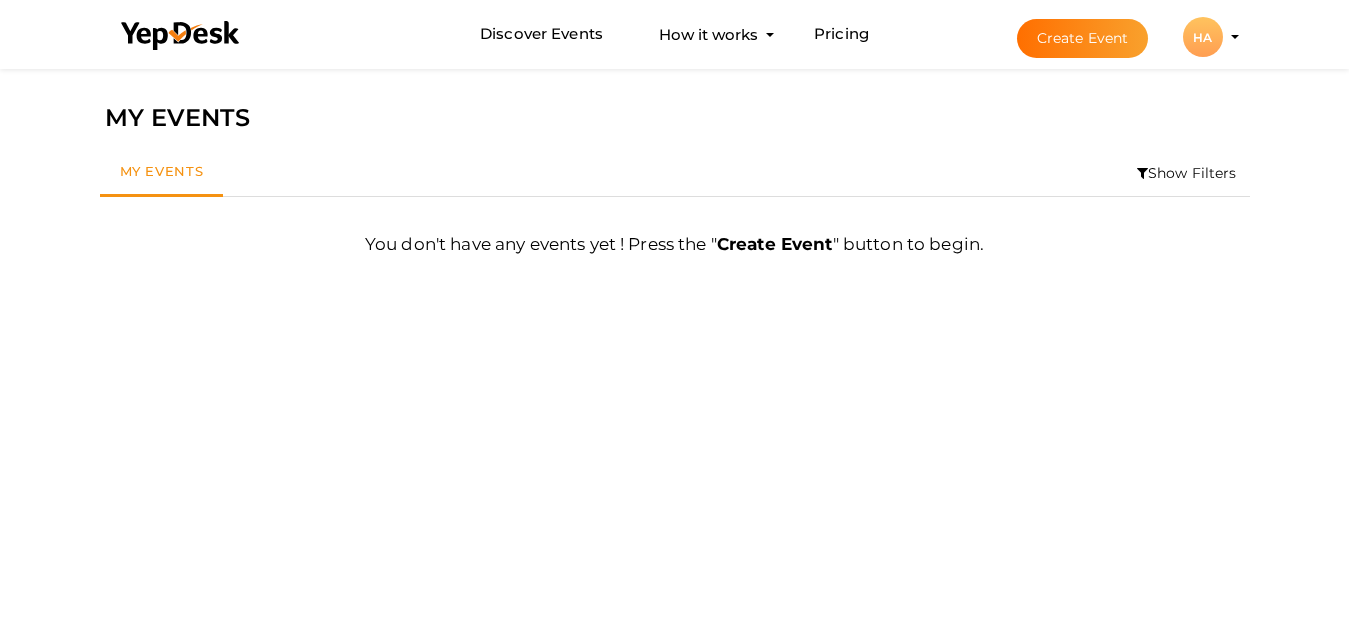 scroll, scrollTop: 64, scrollLeft: 0, axis: vertical 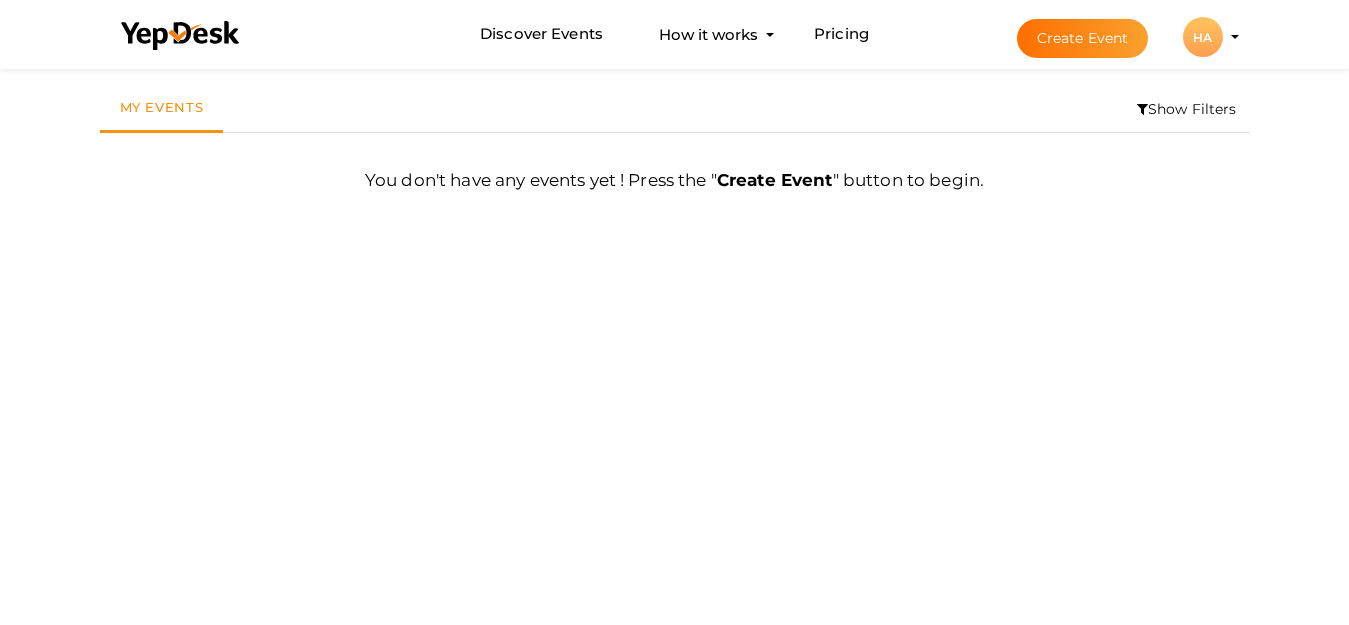 click on "HA" at bounding box center [1203, 37] 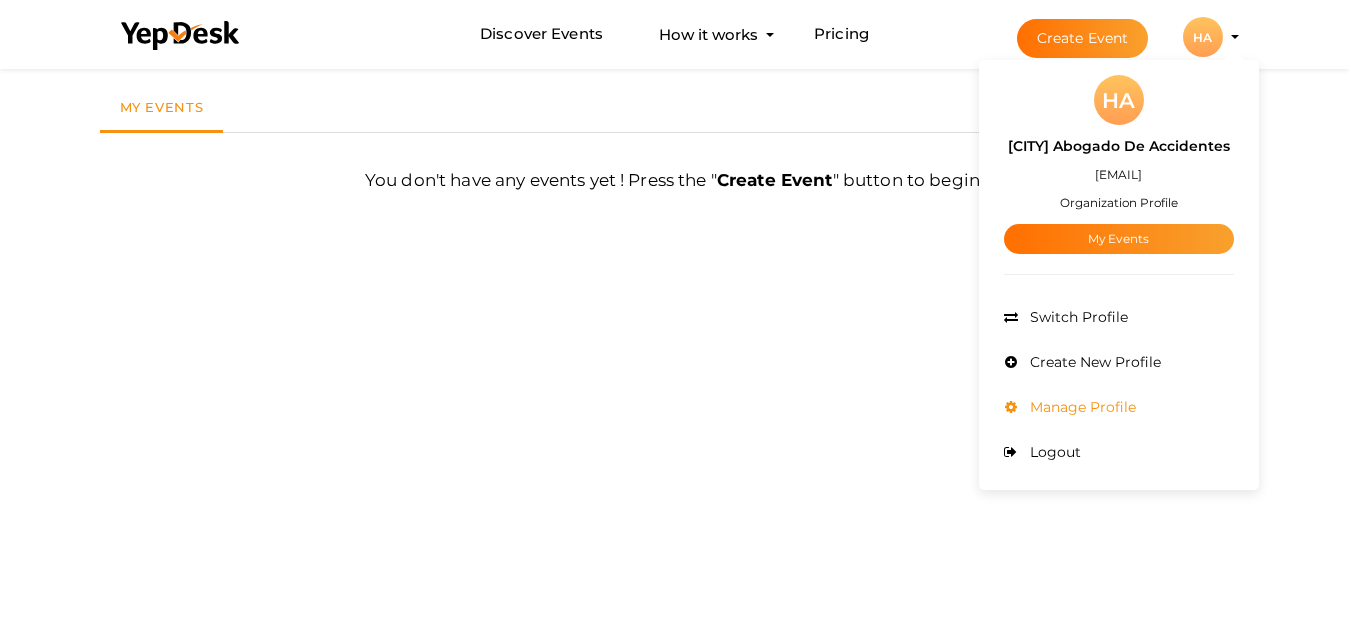 click on "Manage Profile" at bounding box center [1080, 407] 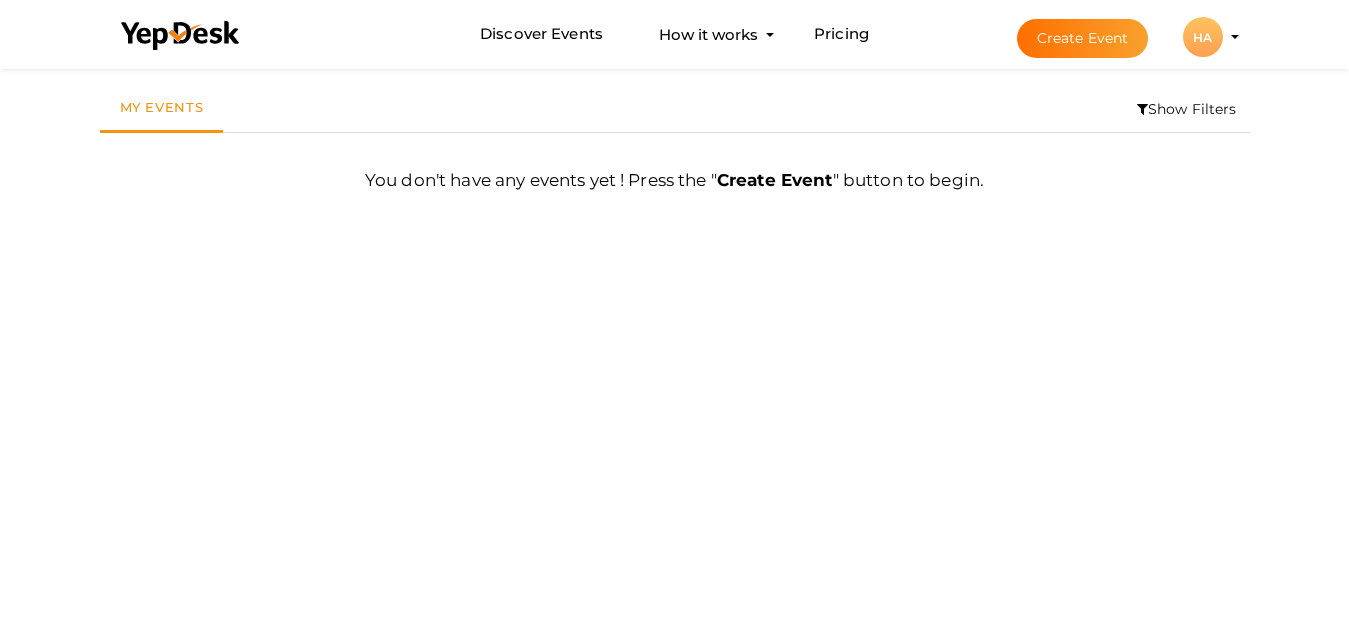 scroll, scrollTop: 0, scrollLeft: 0, axis: both 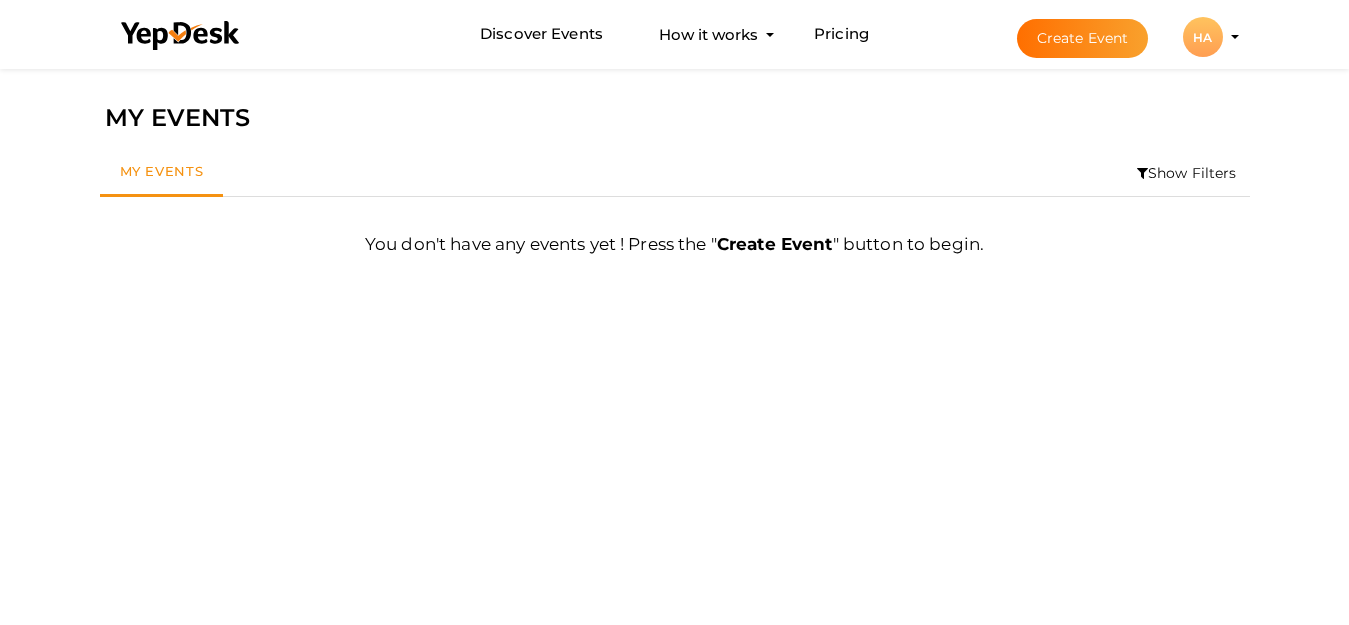 type 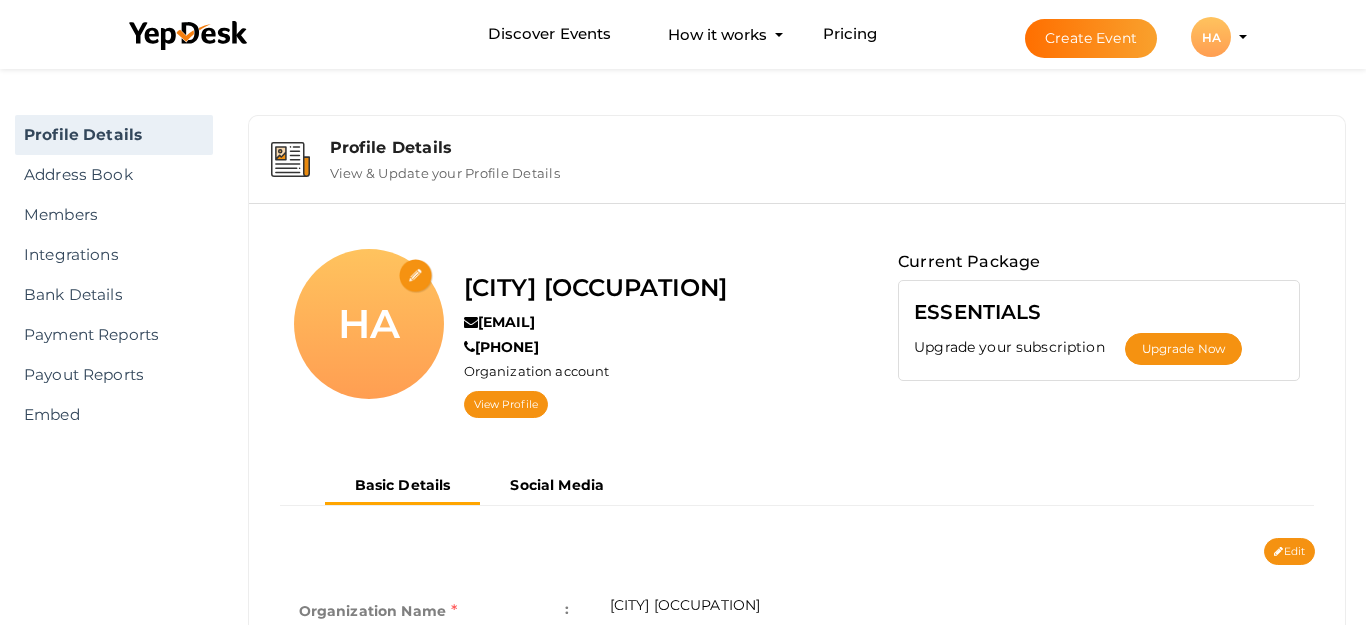 scroll, scrollTop: 64, scrollLeft: 0, axis: vertical 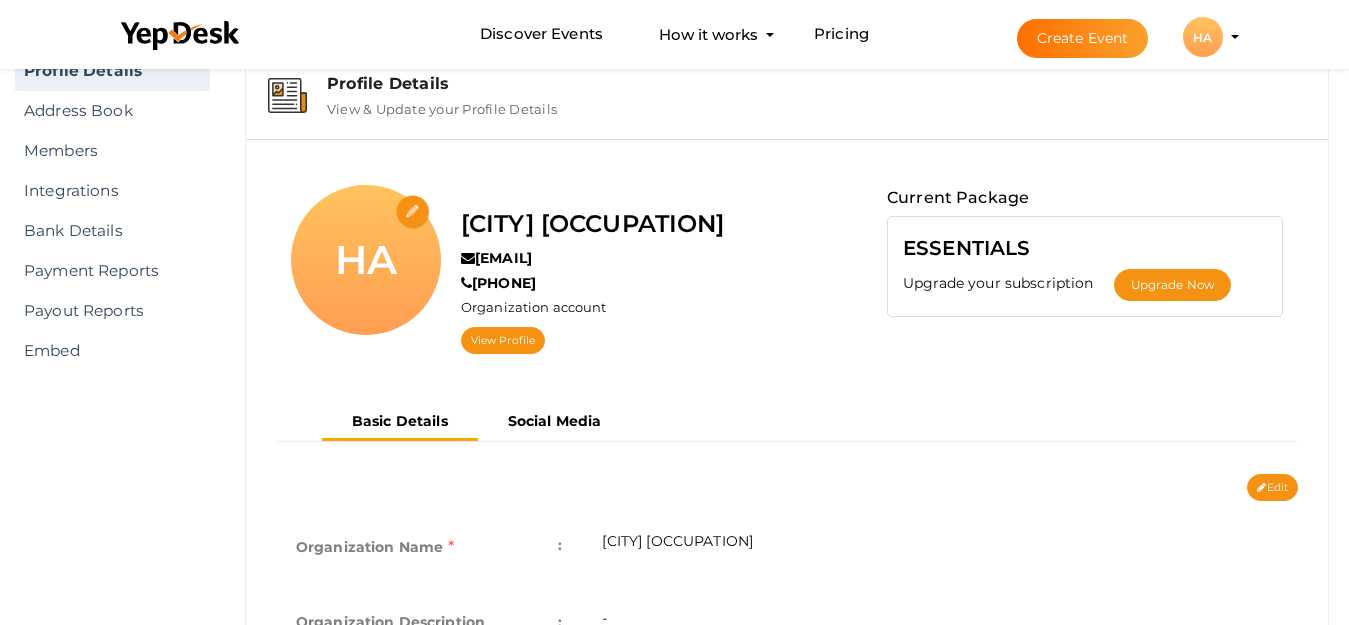 click at bounding box center (413, 212) 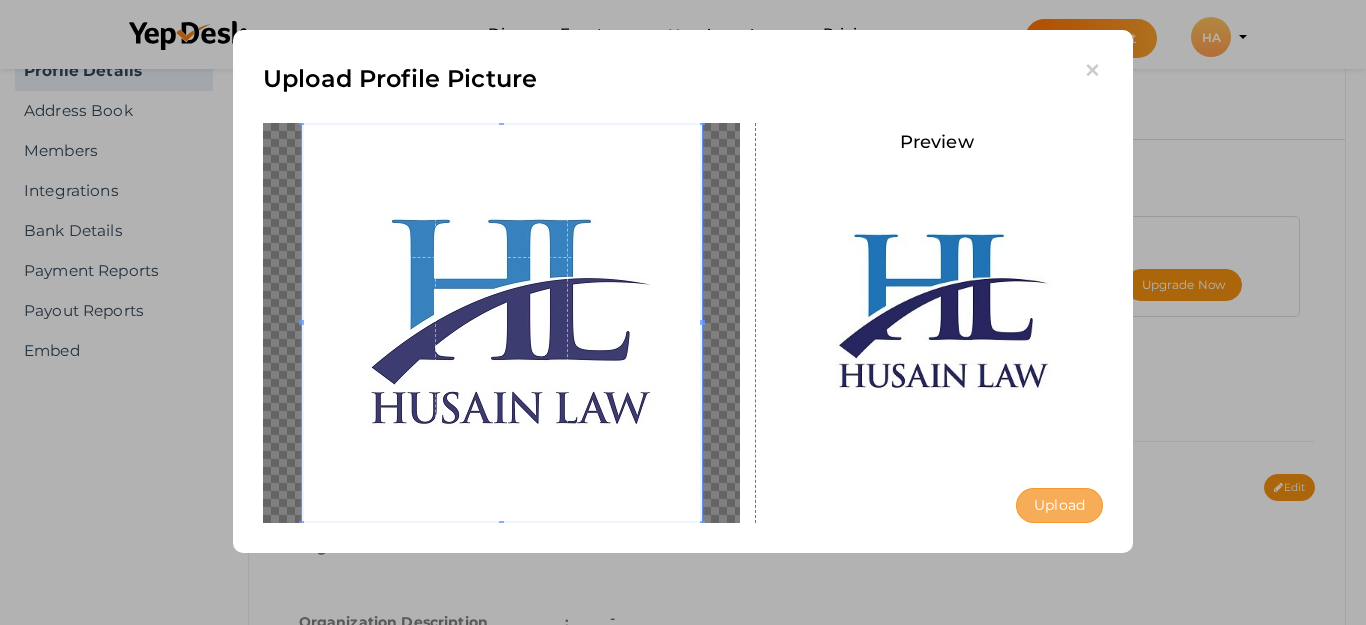 click on "Upload" at bounding box center [1059, 505] 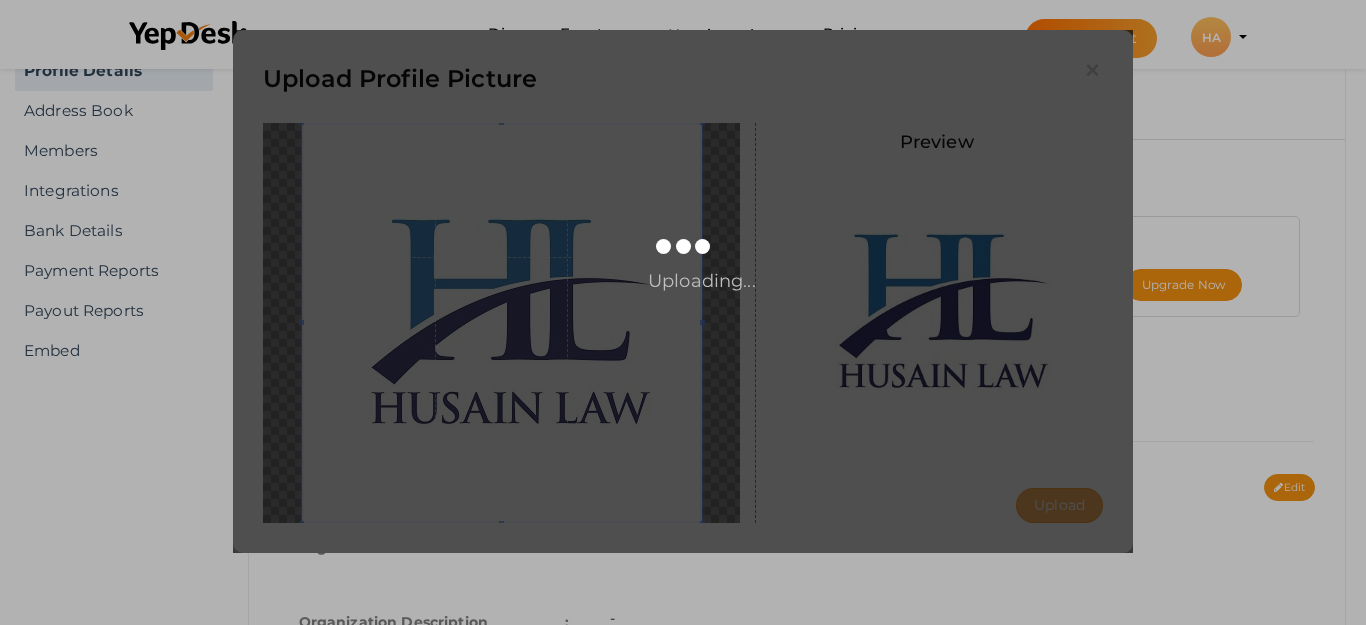 type 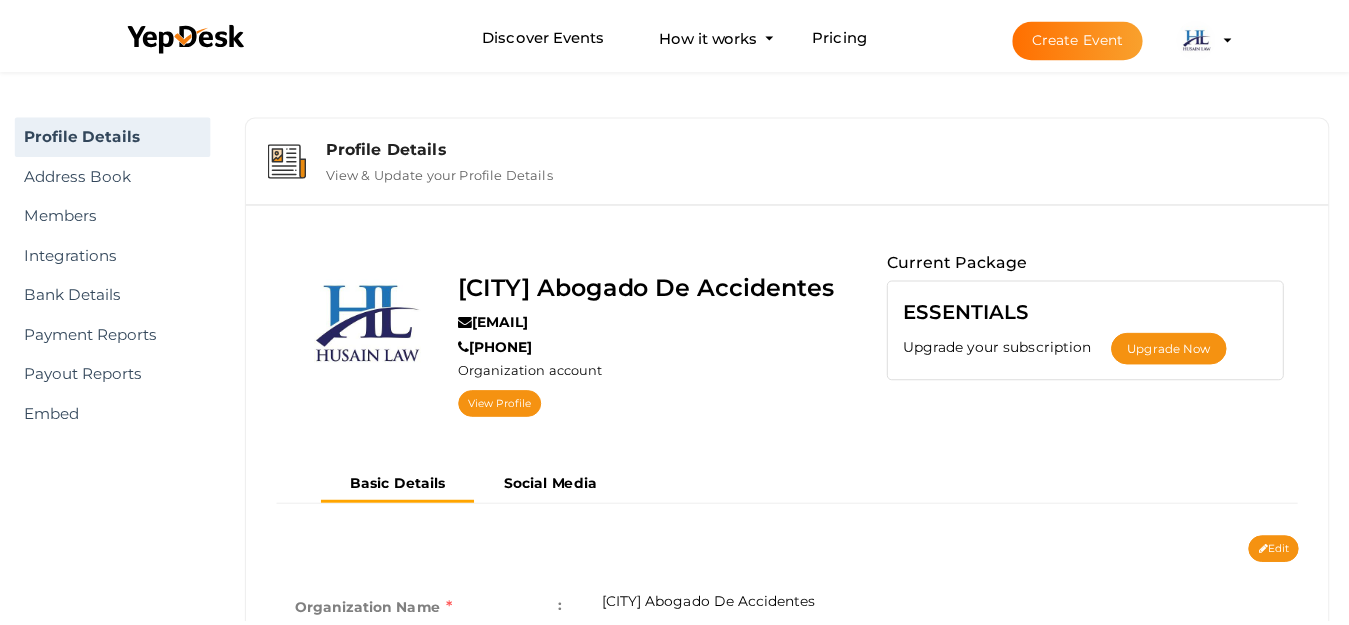 scroll, scrollTop: 64, scrollLeft: 0, axis: vertical 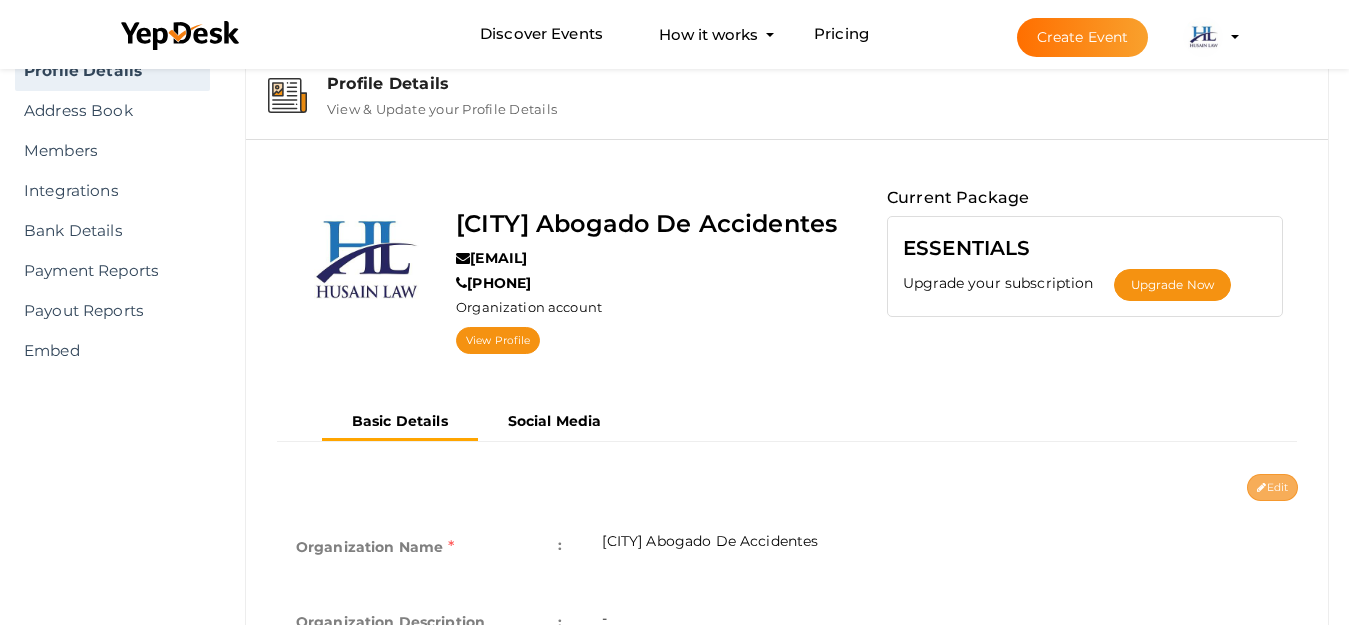click on "Edit" at bounding box center [1272, 487] 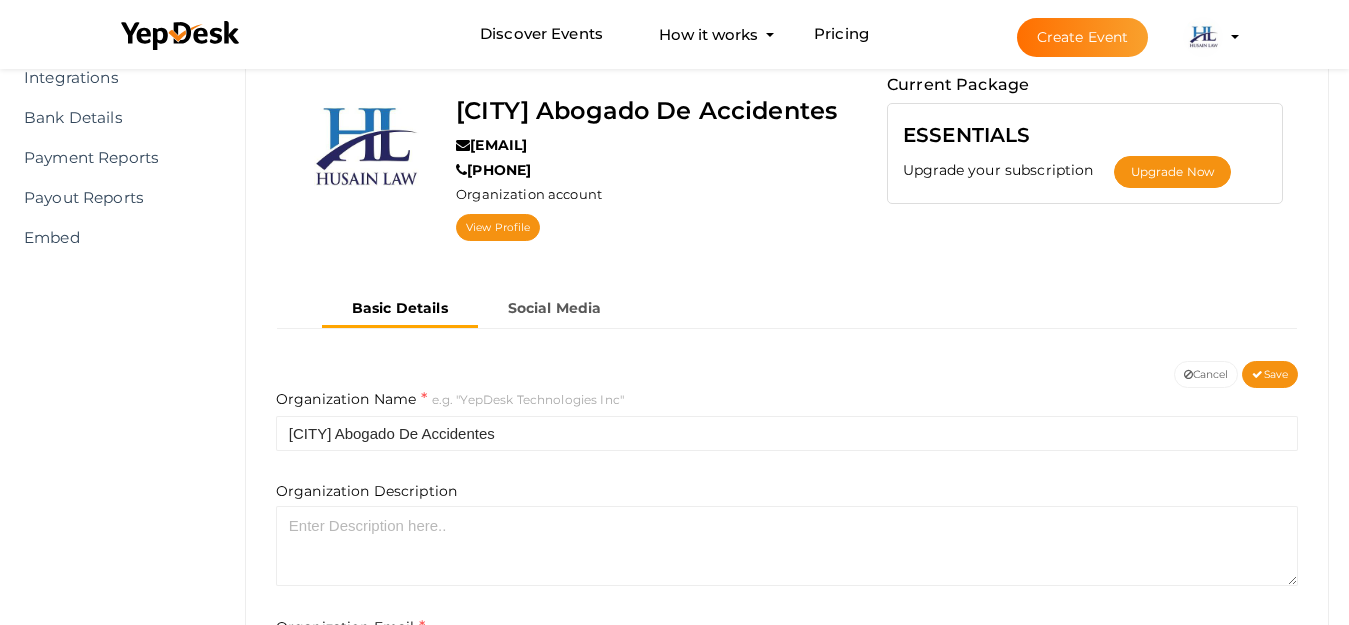 scroll, scrollTop: 364, scrollLeft: 0, axis: vertical 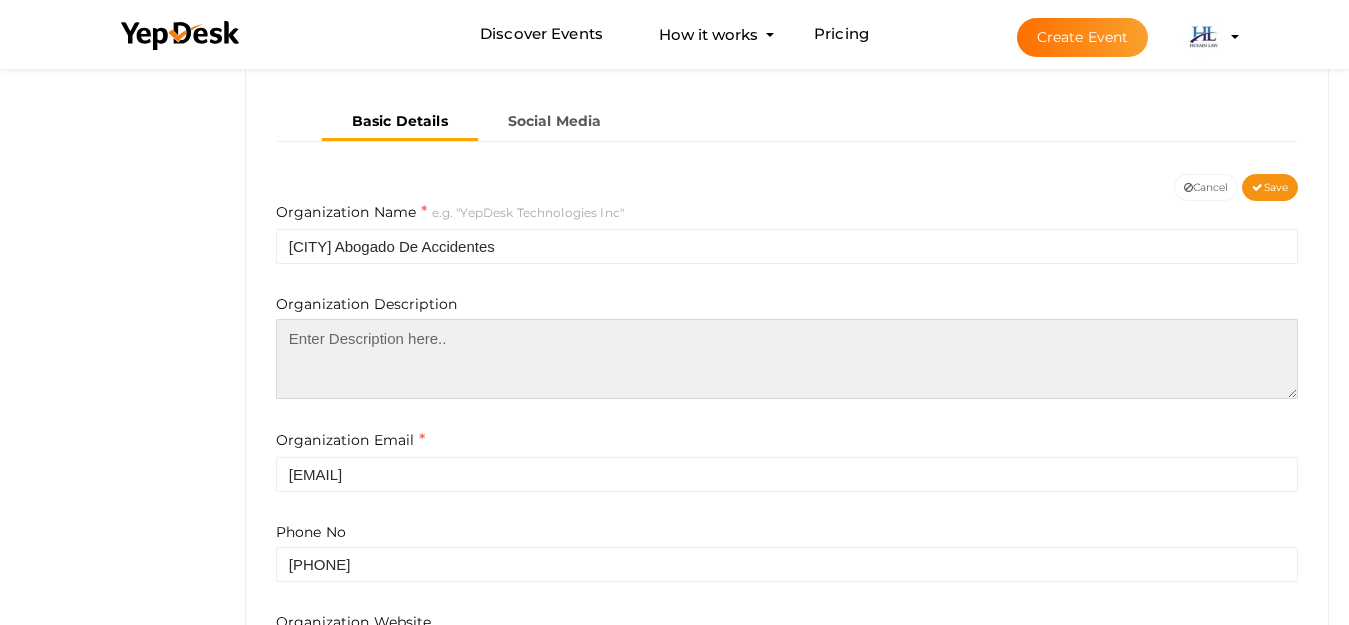 click at bounding box center [787, 359] 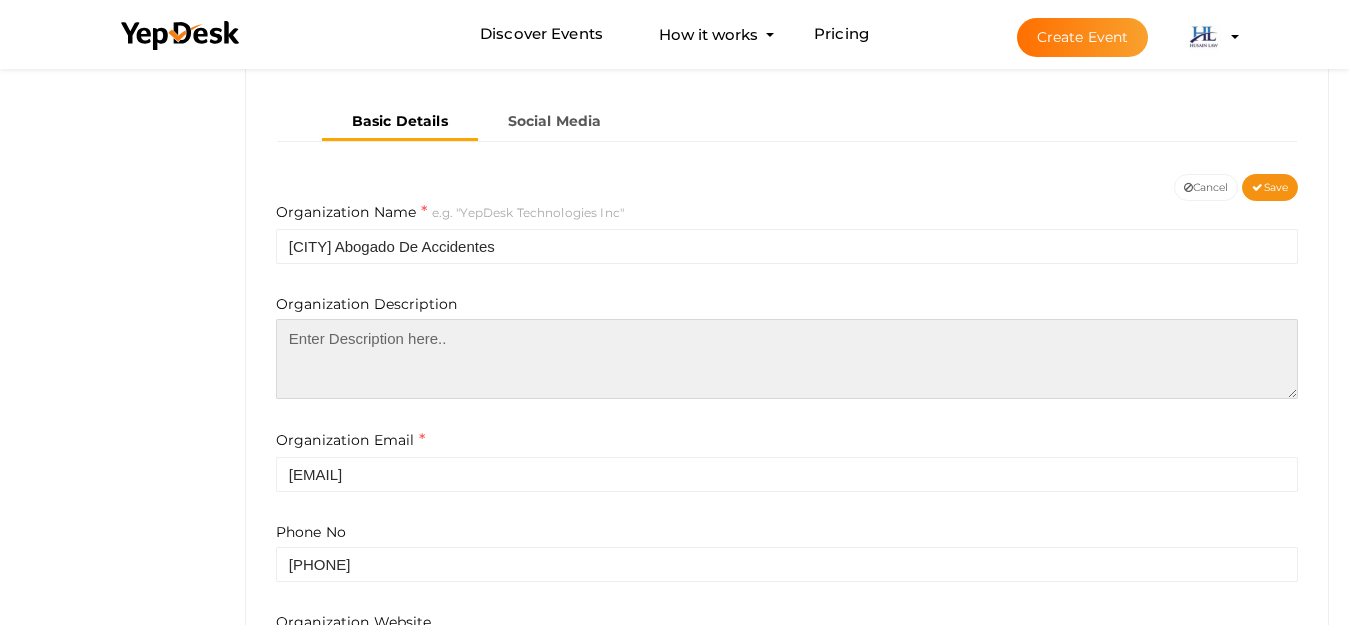 paste on "At Husain Law and Associates <a href="https://hlalawfirm.com/es/">Truck Accident Lawyers</a>, we are dedicated Accident Lawyers committed to securing justice for victims of personal injury, auto, and truck accidents. With a proven track record of winning high-stakes cases, our expert legal team fights aggressively to get you the compensation you deserve. Serving Spanish-speaking communities through our dedicated site hlalawfirm.com/es, we provide compassionate, experienced legal support when you need it most. If you've been injured in an accident, trust Husain Law and Associates to protect your rights and guide you every step of the way. Your recovery is our top priority." 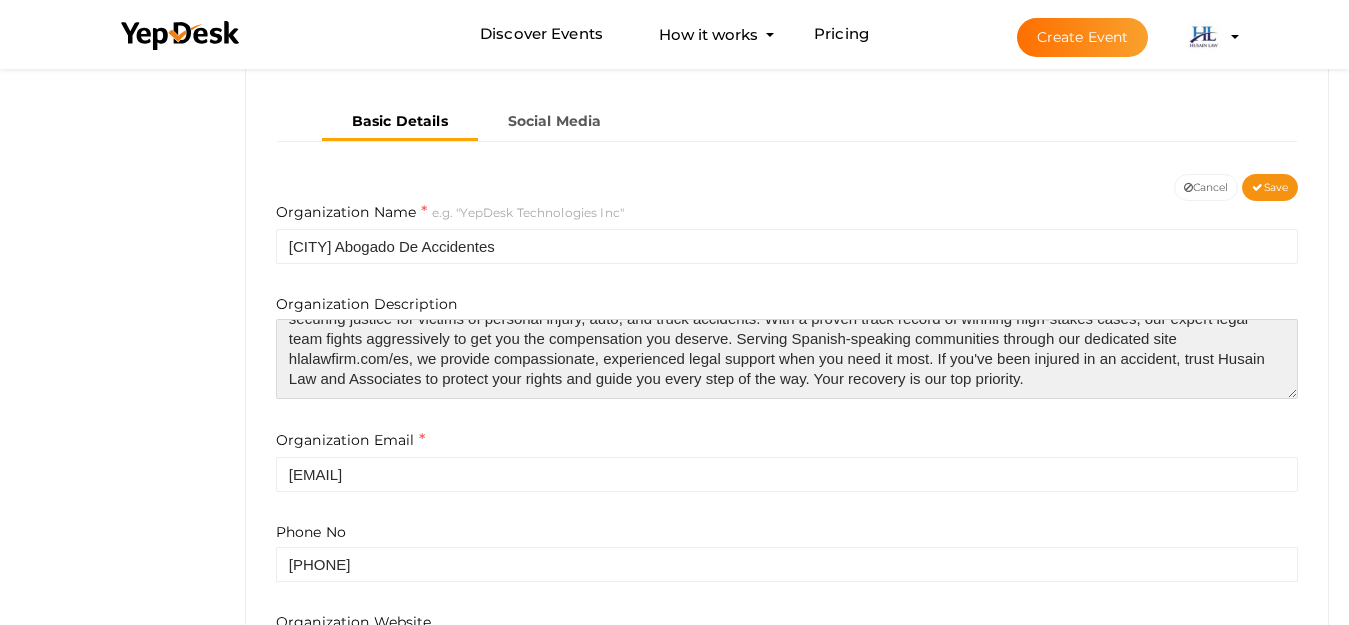 type on "At Husain Law and Associates <a href="https://hlalawfirm.com/es/">Truck Accident Lawyers</a>, we are dedicated Accident Lawyers committed to securing justice for victims of personal injury, auto, and truck accidents. With a proven track record of winning high-stakes cases, our expert legal team fights aggressively to get you the compensation you deserve. Serving Spanish-speaking communities through our dedicated site hlalawfirm.com/es, we provide compassionate, experienced legal support when you need it most. If you've been injured in an accident, trust Husain Law and Associates to protect your rights and guide you every step of the way. Your recovery is our top priority." 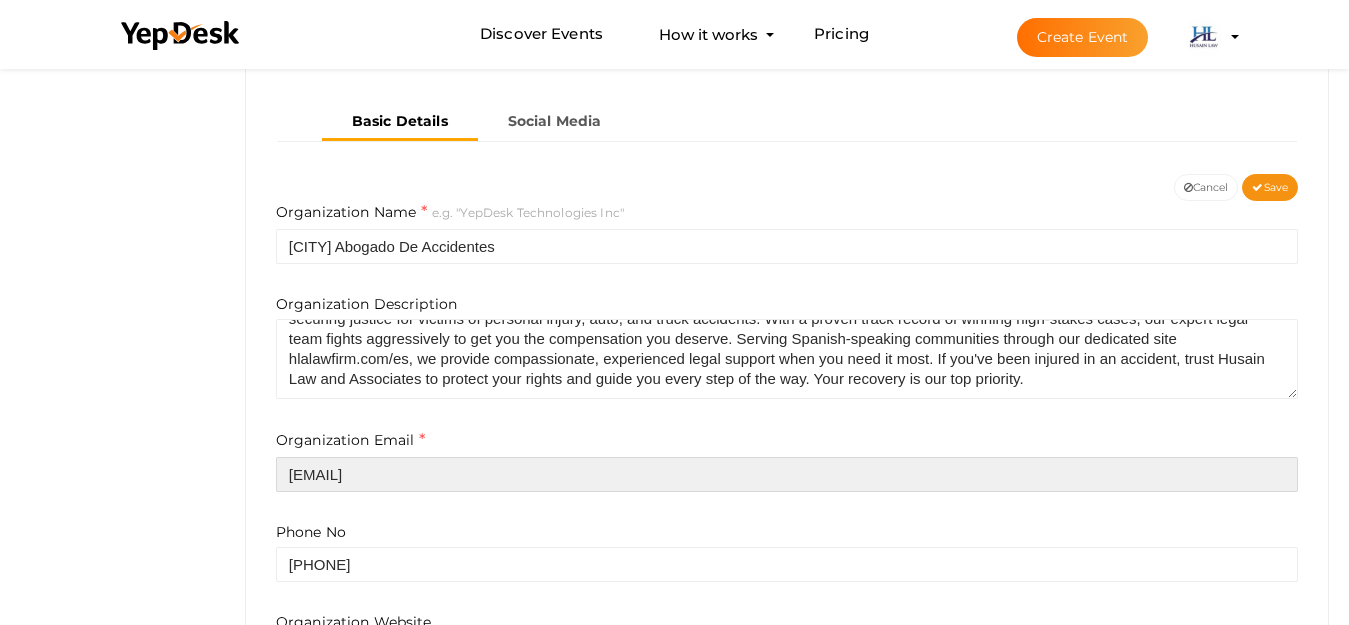 scroll, scrollTop: 60, scrollLeft: 0, axis: vertical 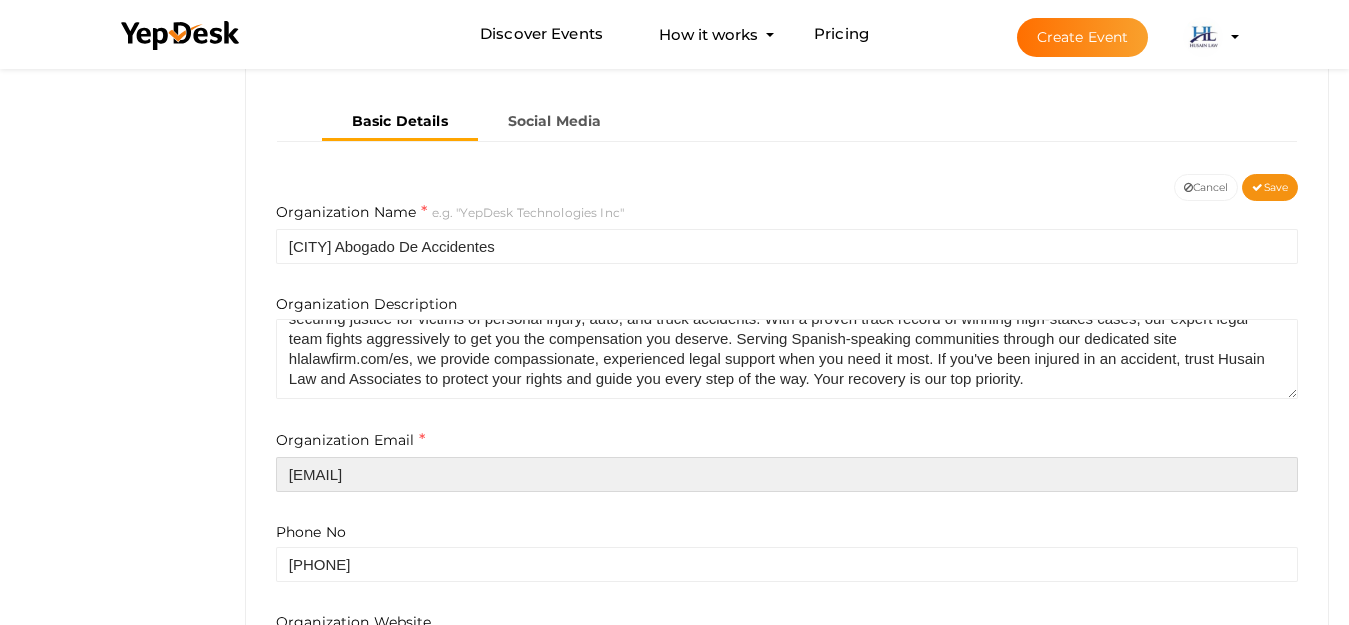 paste on "Info@hlalawfirm" 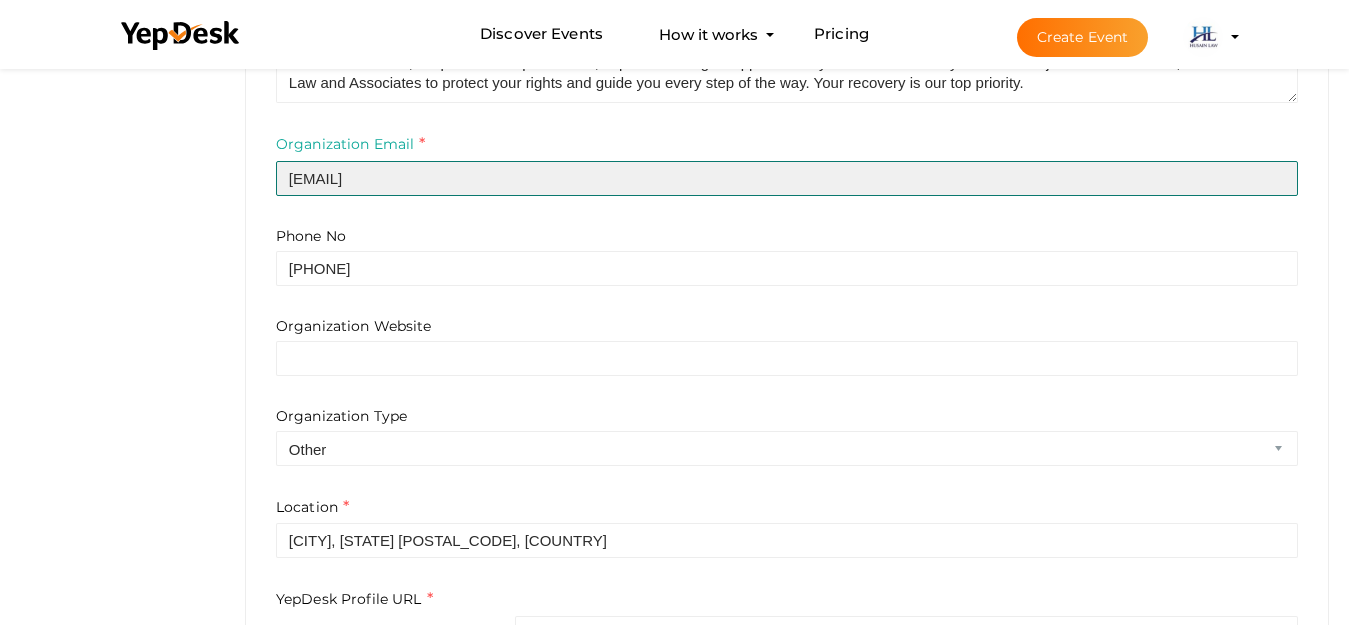 scroll, scrollTop: 664, scrollLeft: 0, axis: vertical 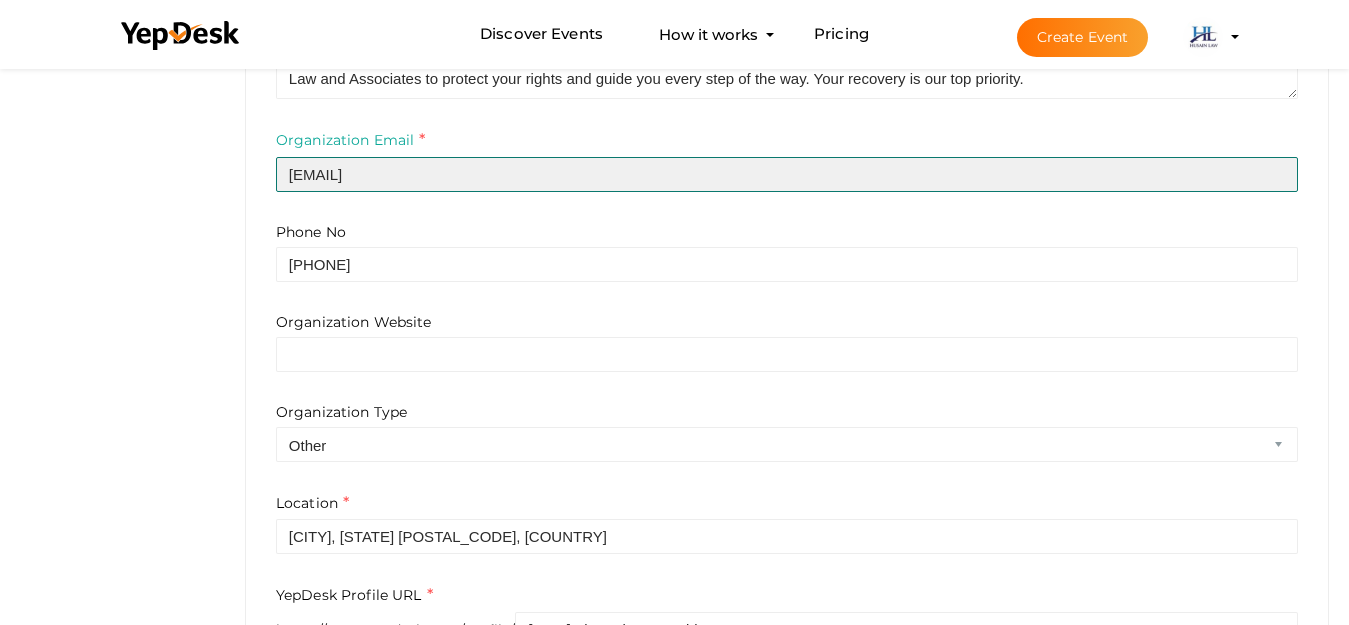 type on "Info@hlalawfirm.com" 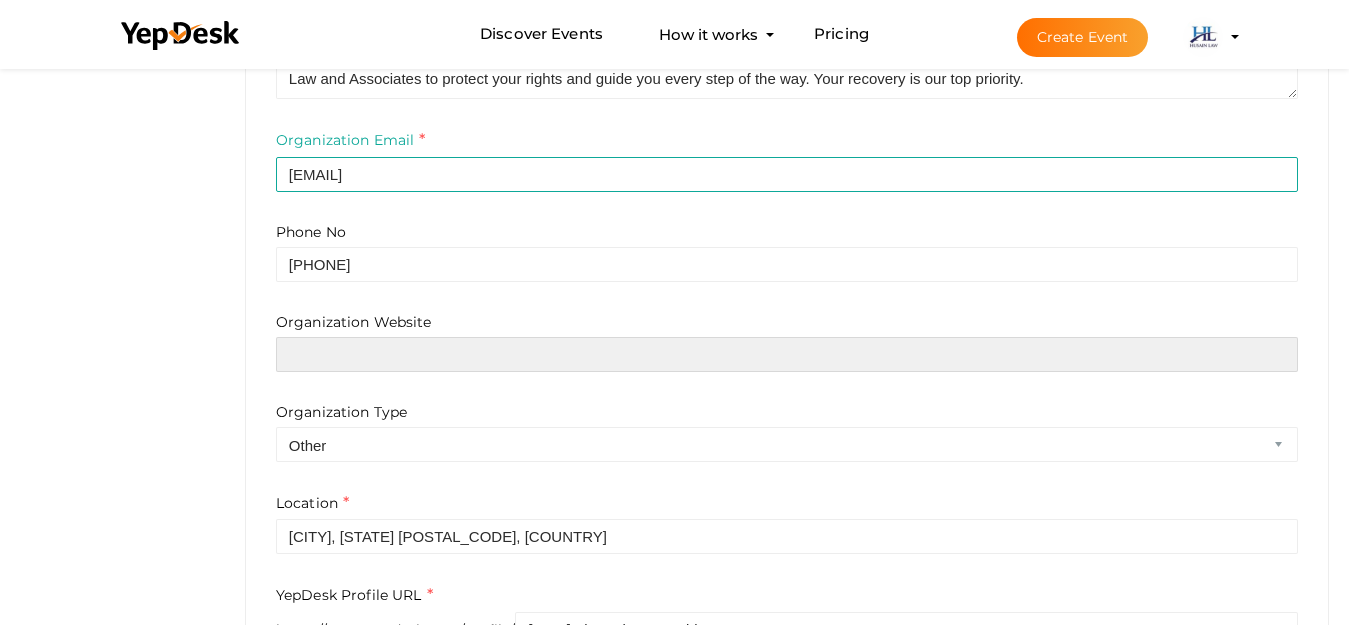 click at bounding box center (787, 354) 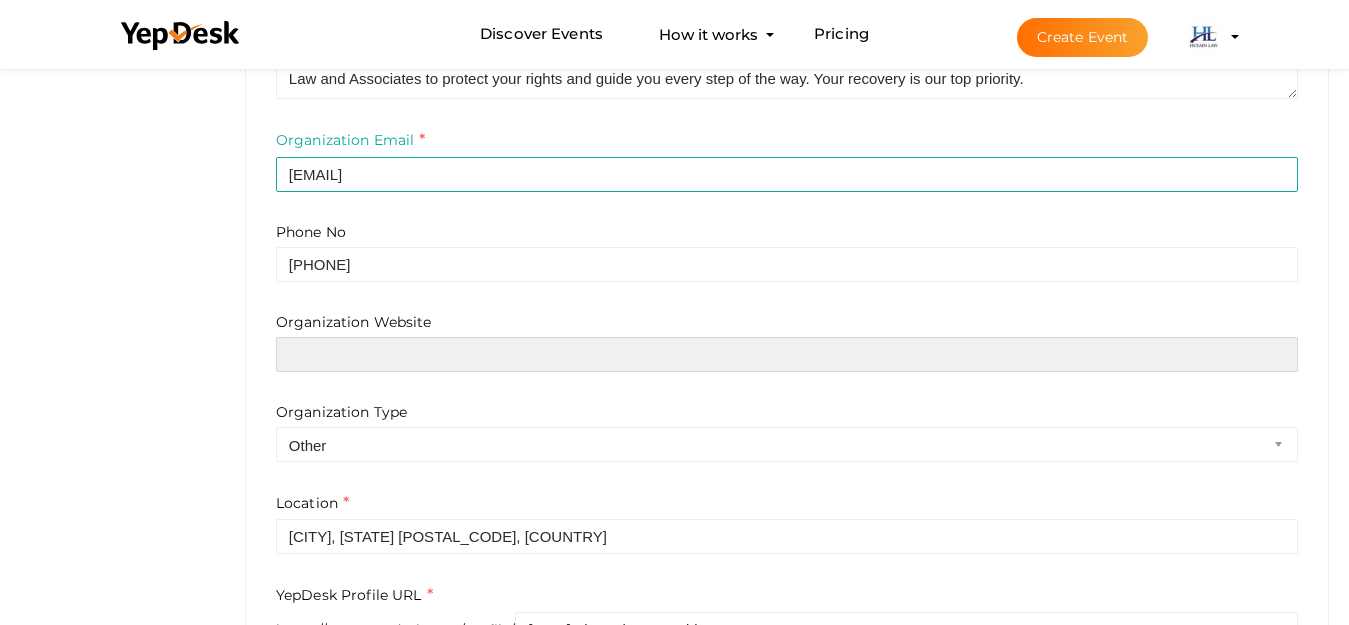 paste on "https://hlalawfirm.com/es/" 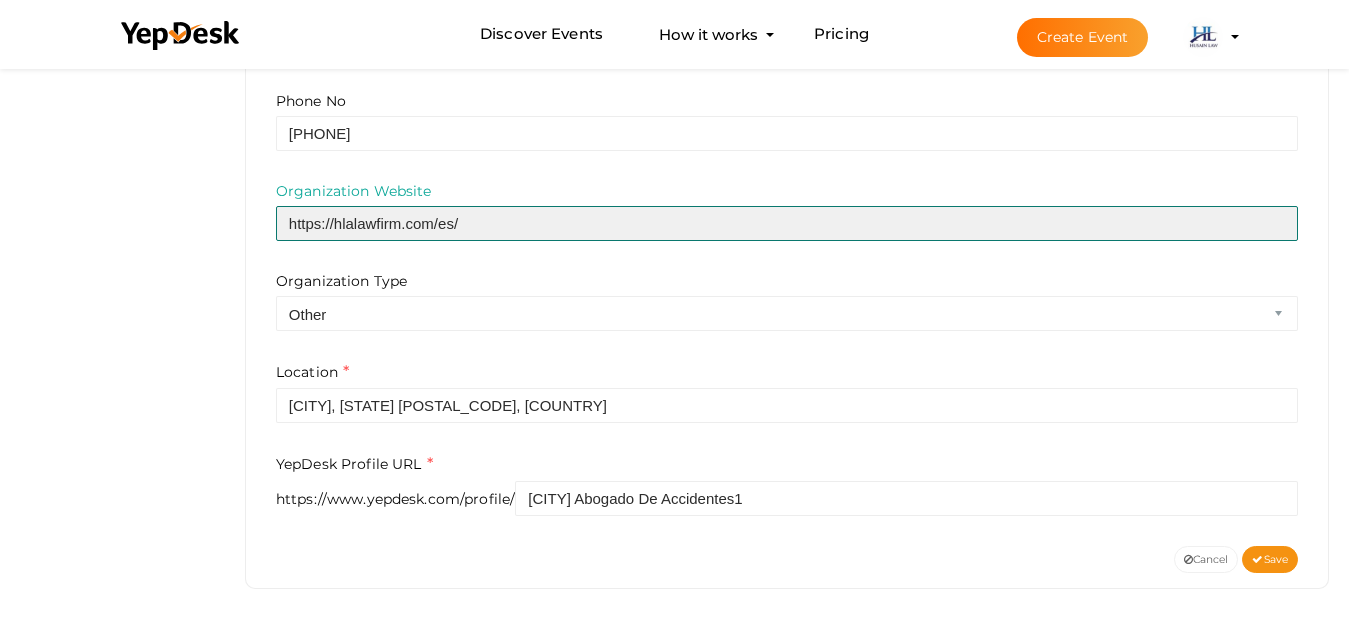 scroll, scrollTop: 799, scrollLeft: 0, axis: vertical 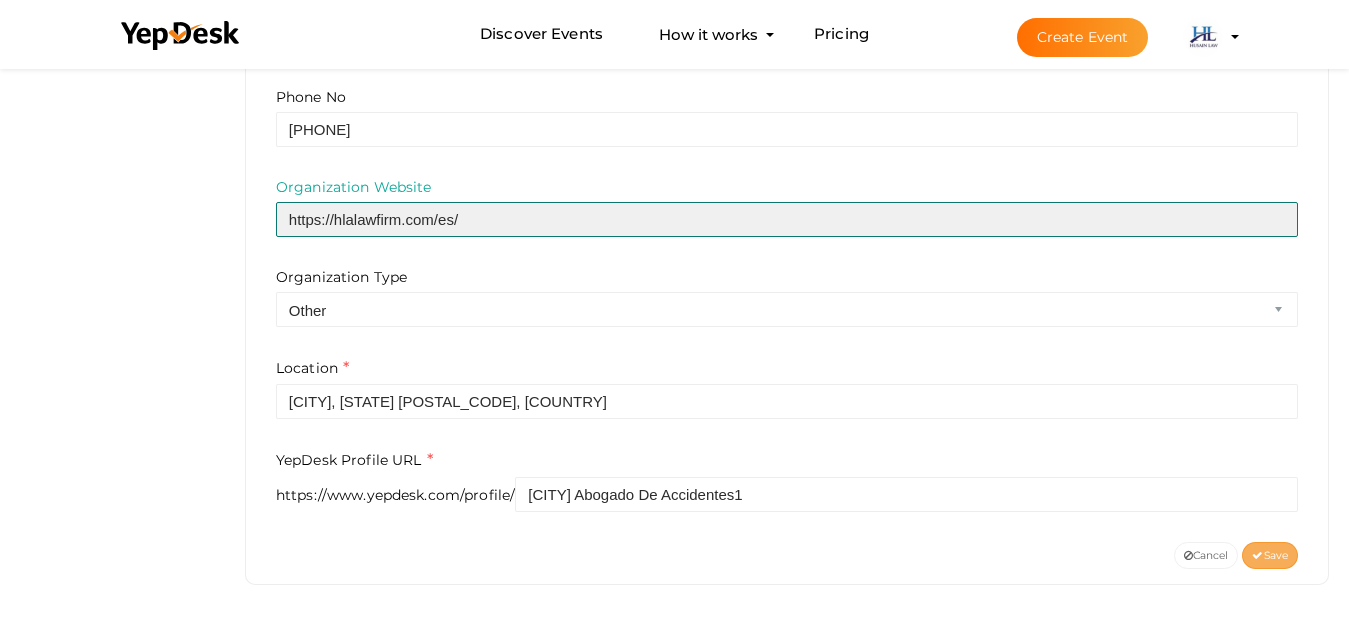 type on "https://hlalawfirm.com/es/" 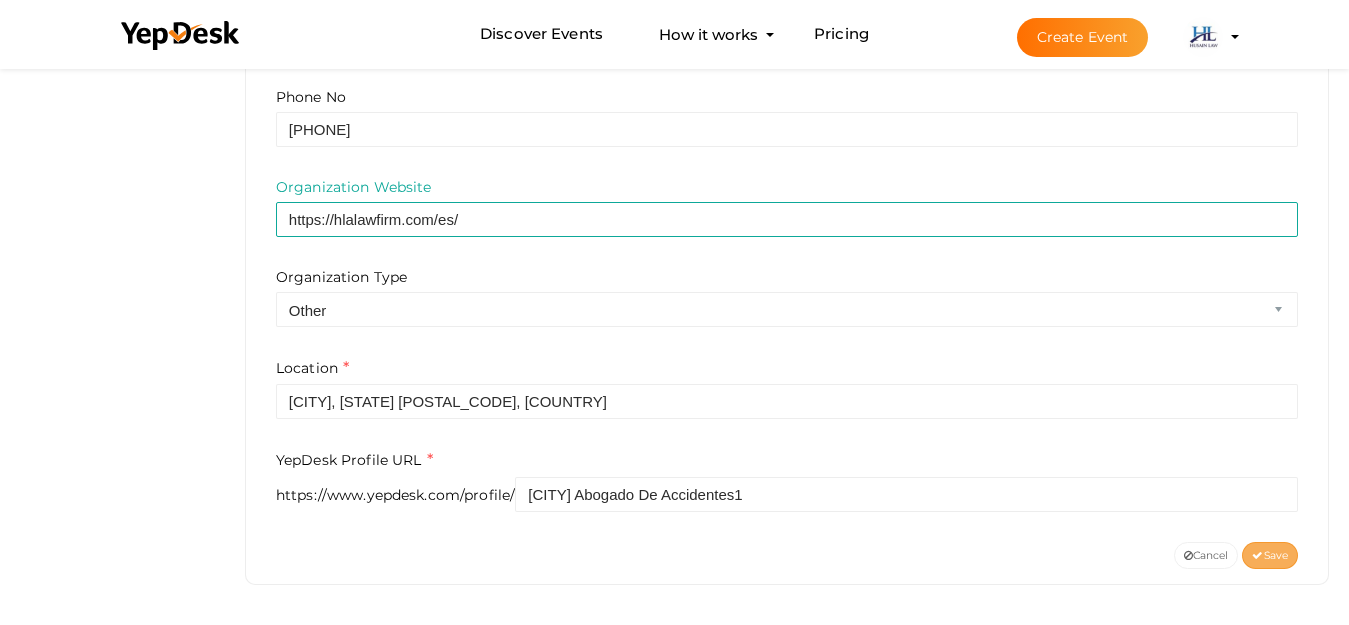 drag, startPoint x: 1260, startPoint y: 552, endPoint x: 1196, endPoint y: 506, distance: 78.81624 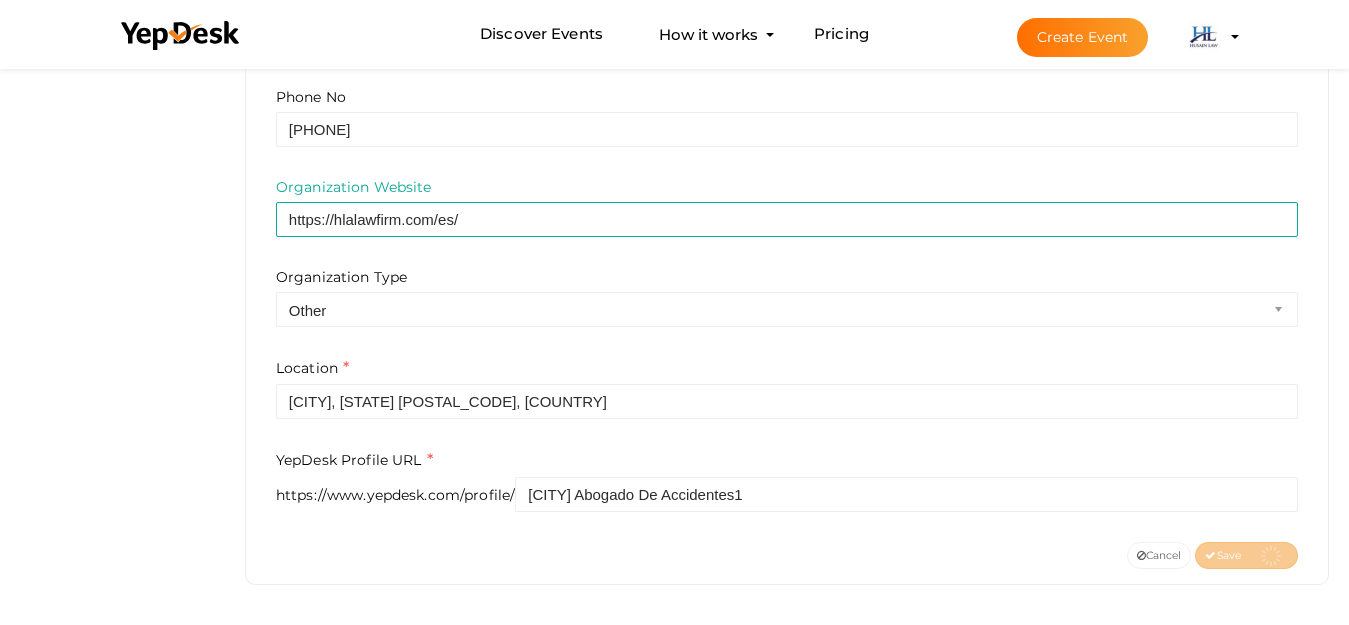 scroll, scrollTop: 199, scrollLeft: 0, axis: vertical 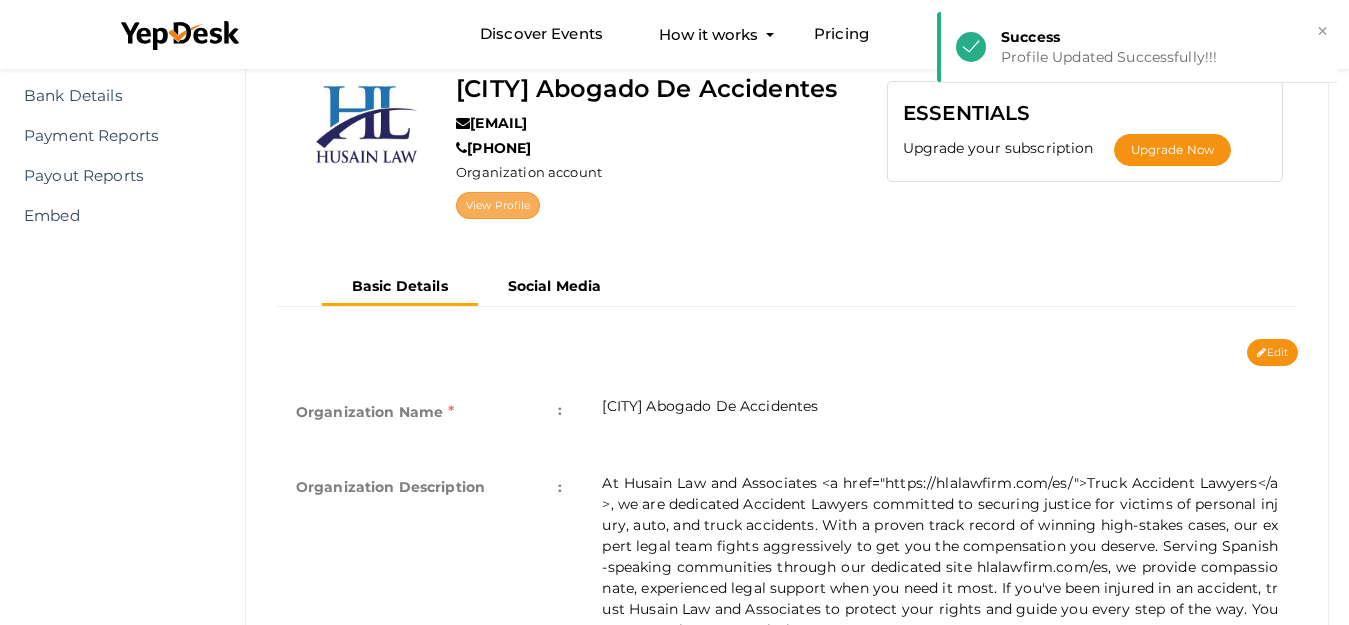 click on "View Profile" at bounding box center (498, 205) 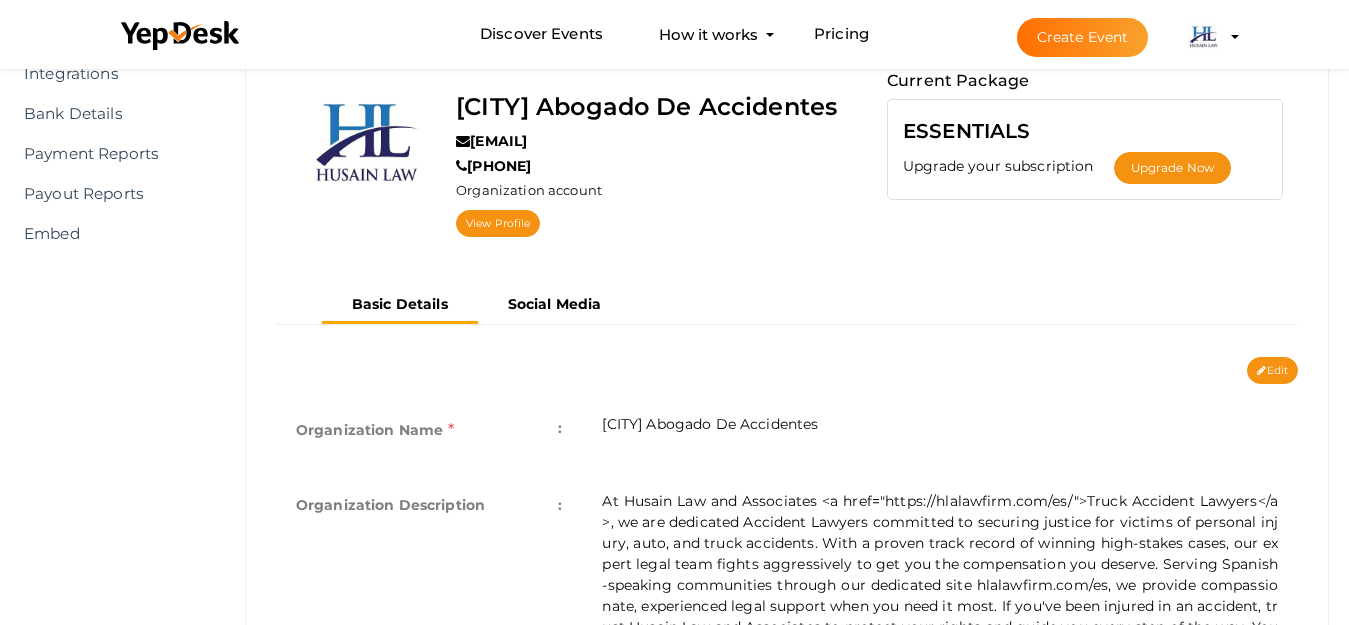 scroll, scrollTop: 200, scrollLeft: 0, axis: vertical 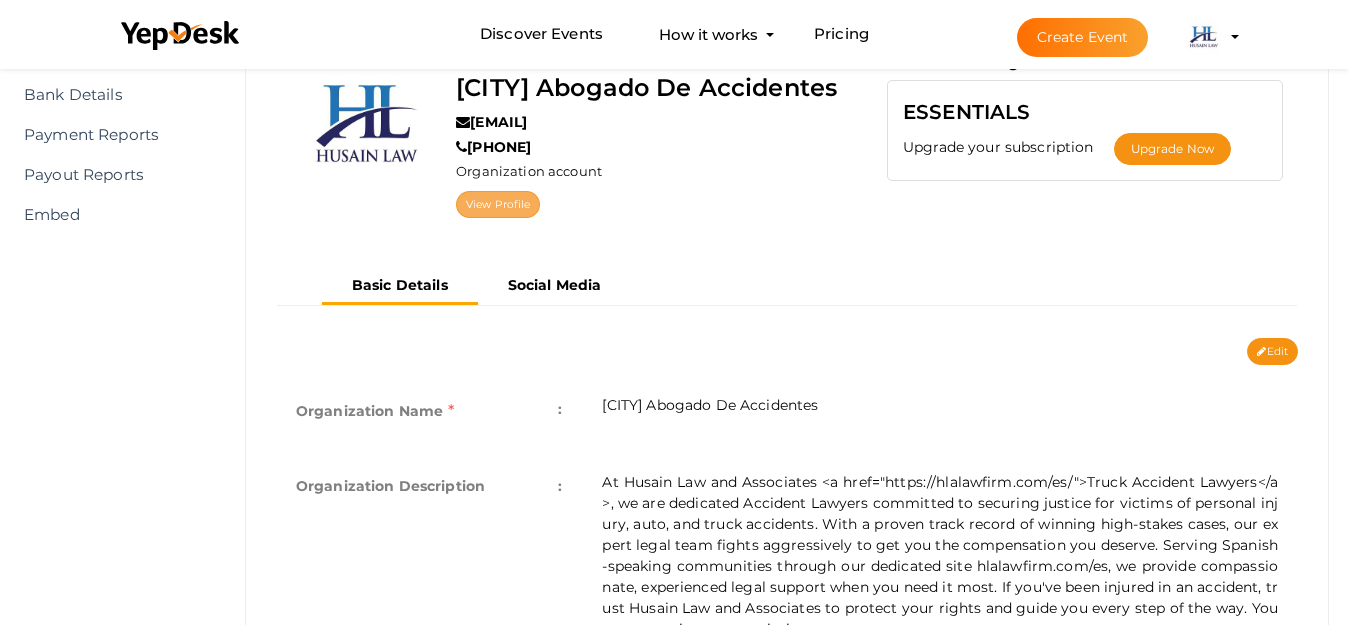 click on "View Profile" at bounding box center (498, 204) 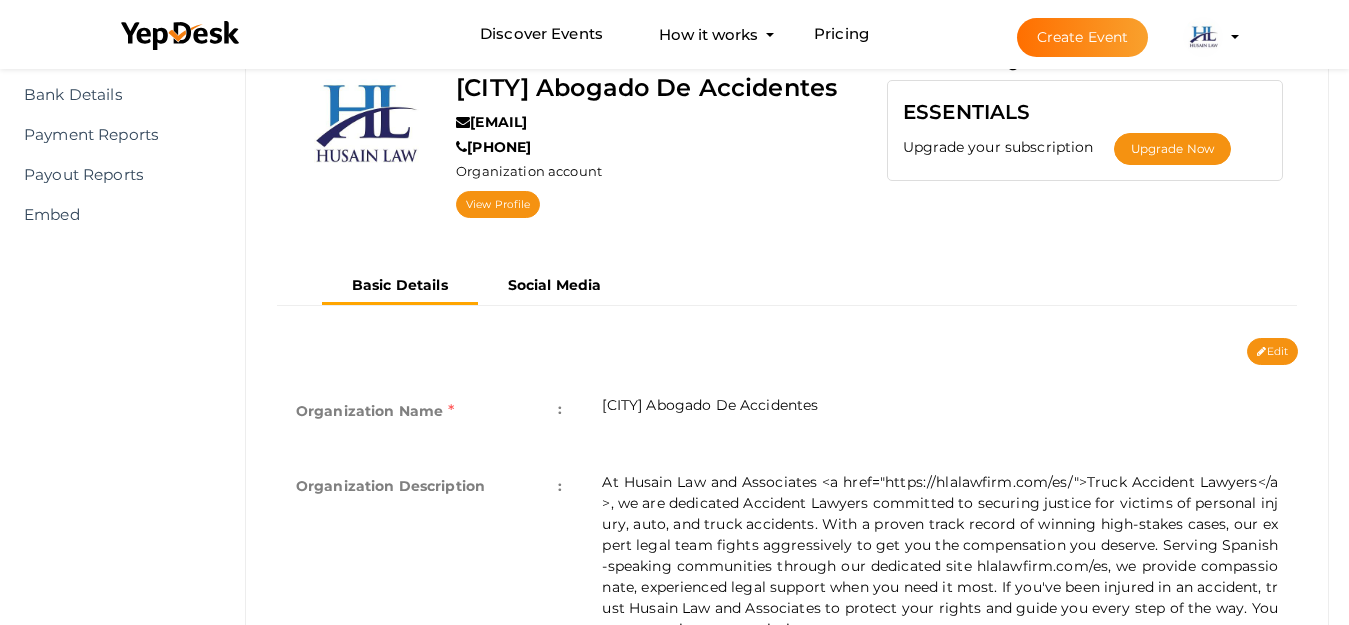 scroll, scrollTop: 0, scrollLeft: 0, axis: both 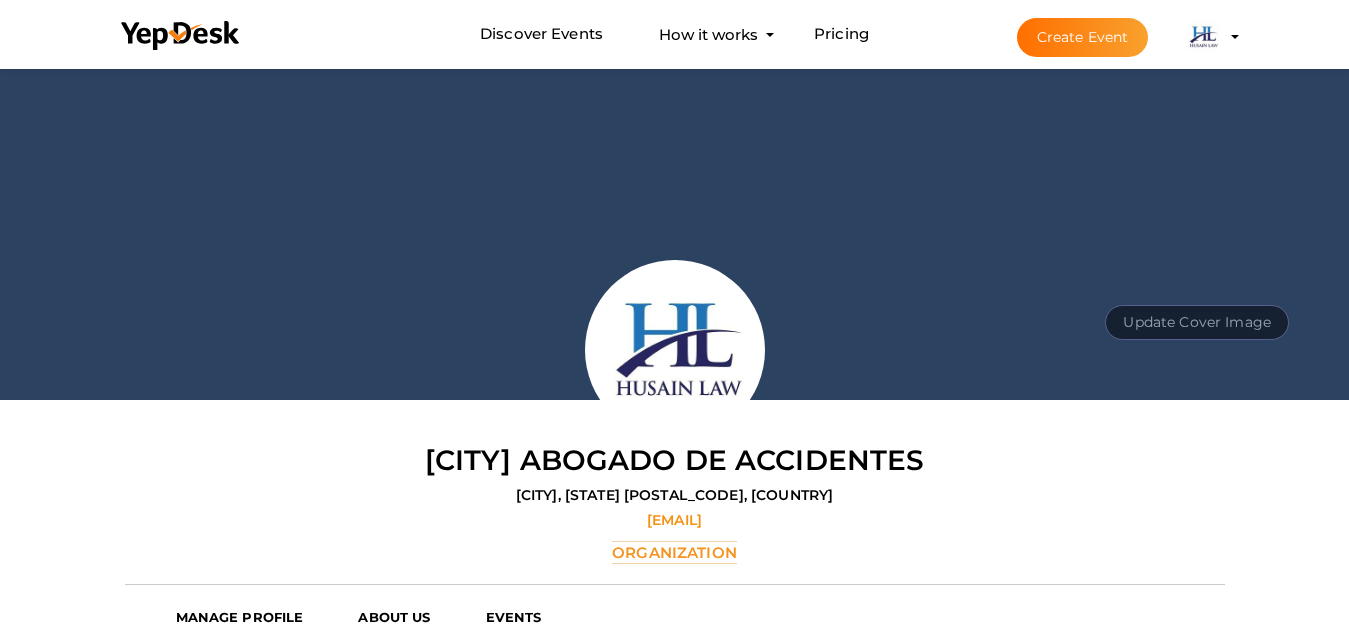 click on "Update
Cover Image" at bounding box center [1197, 322] 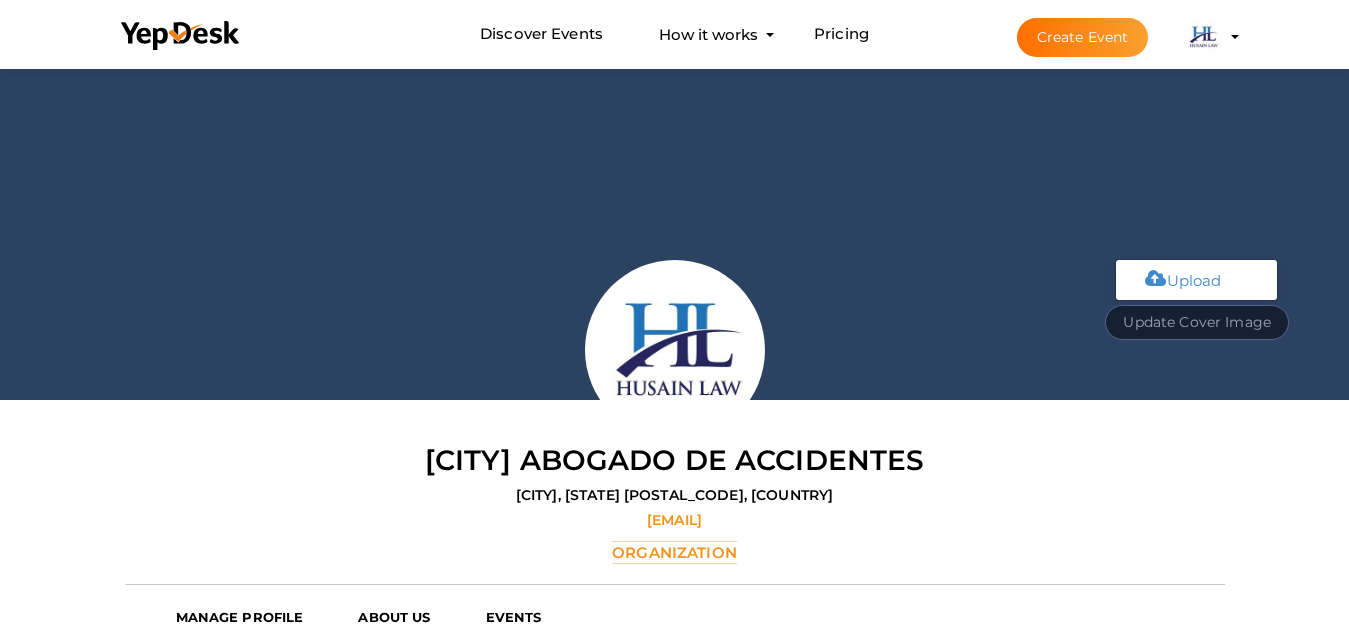 click at bounding box center [1195, 277] 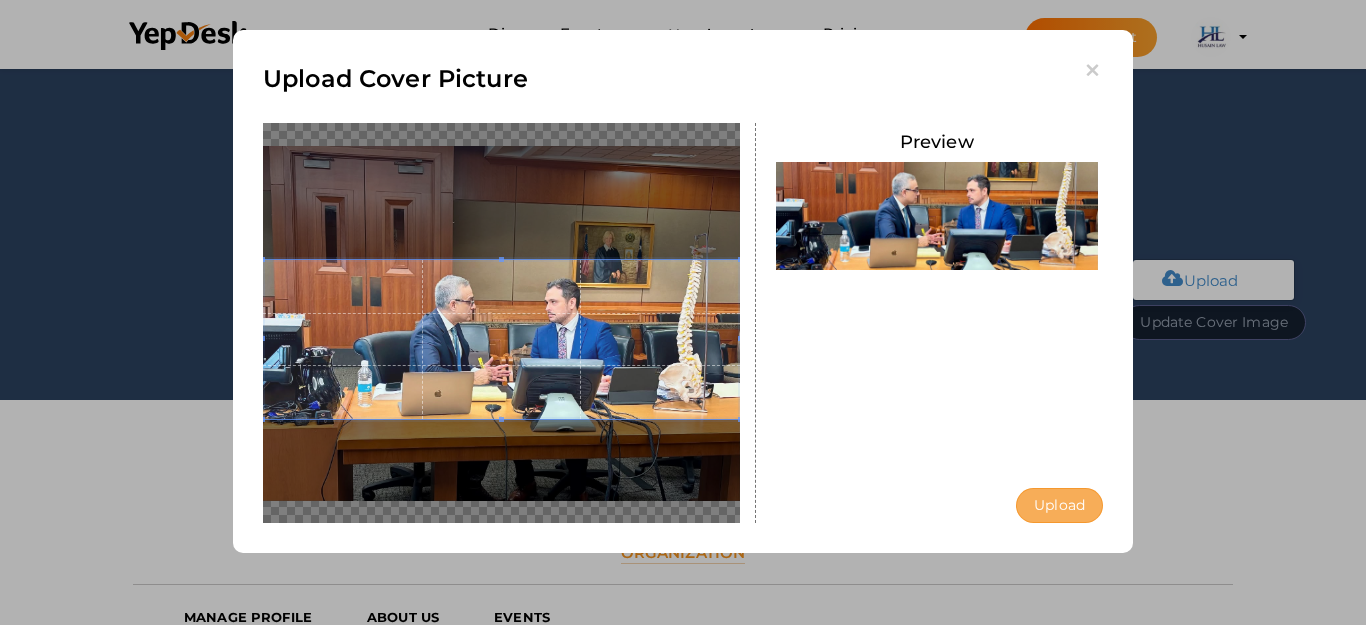 click on "Upload" at bounding box center [1059, 505] 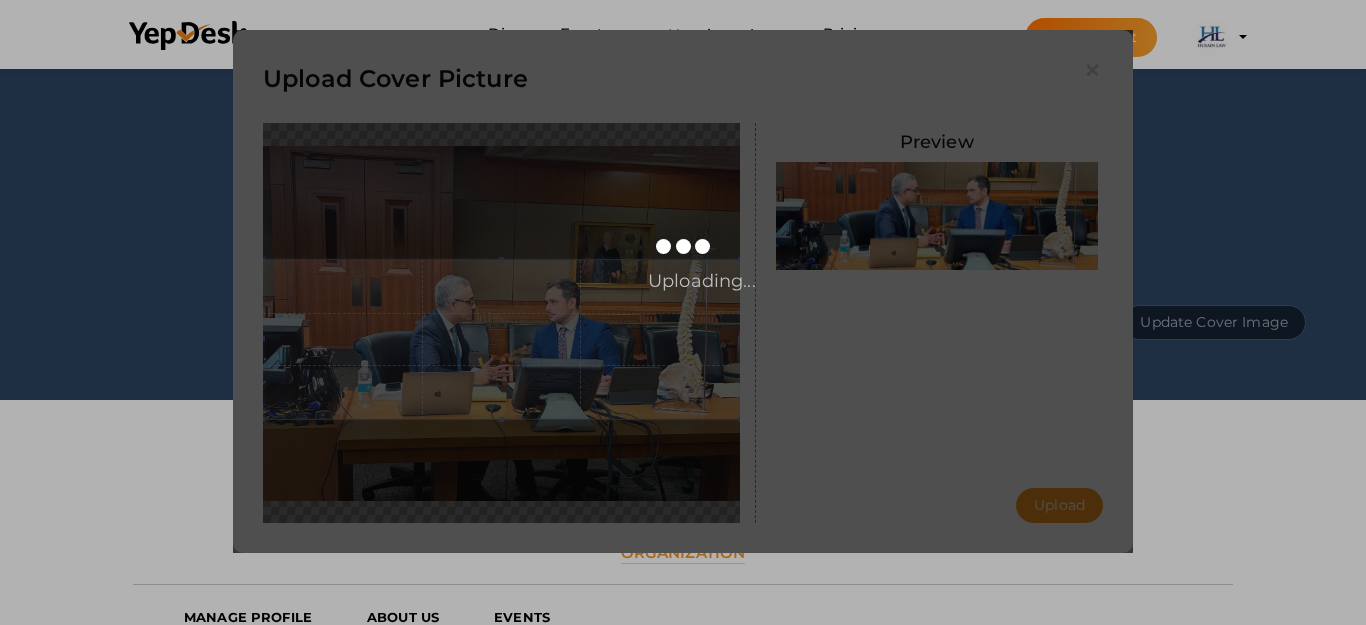 type 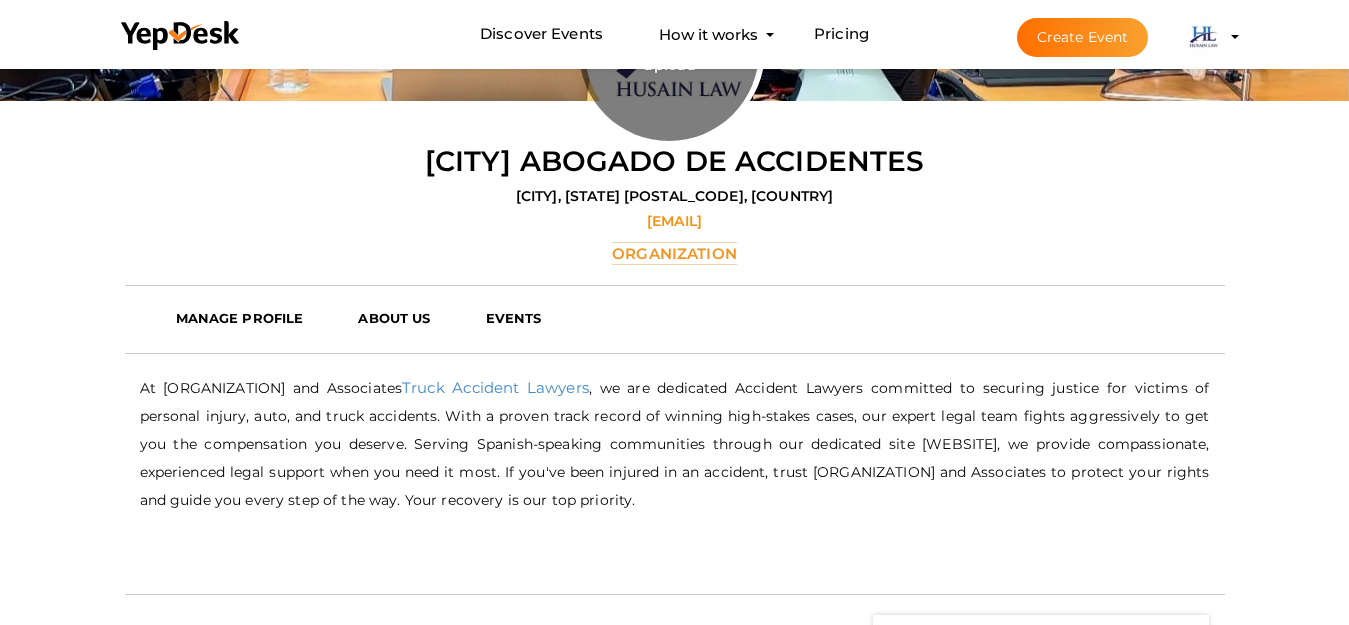 scroll, scrollTop: 364, scrollLeft: 0, axis: vertical 